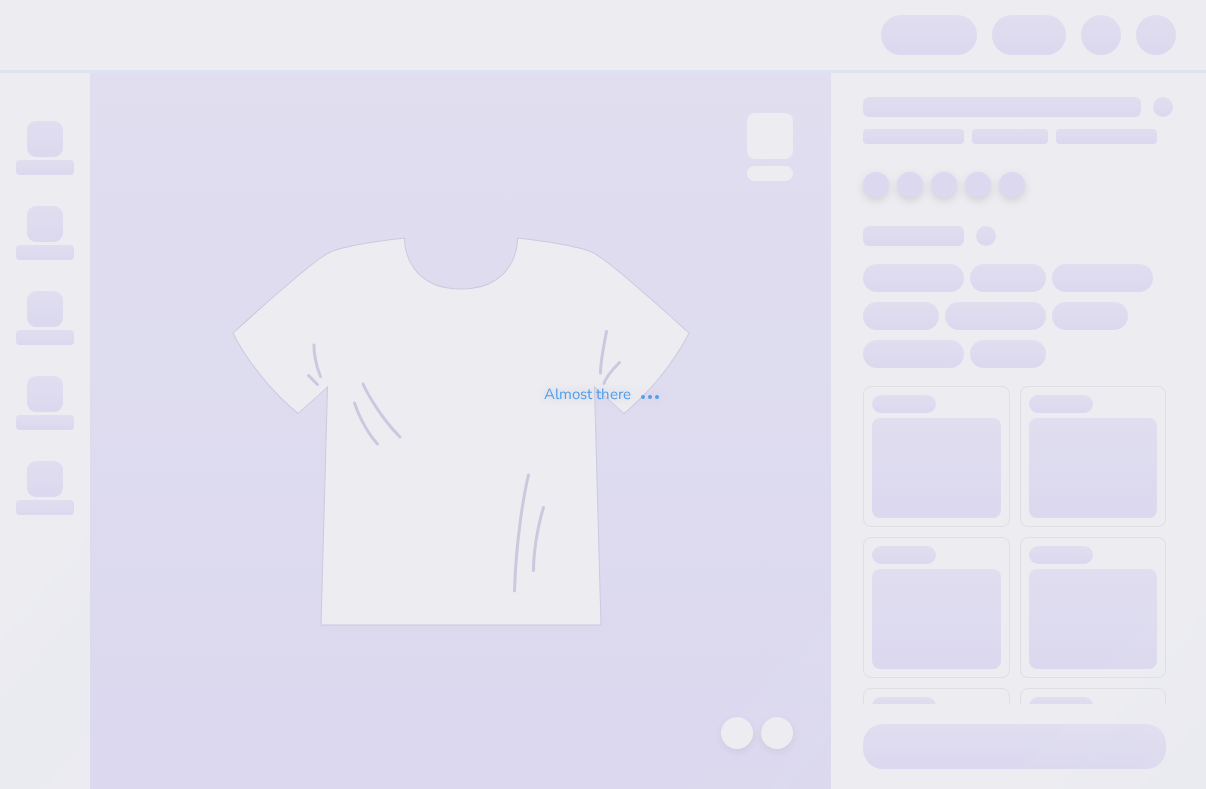 scroll, scrollTop: 0, scrollLeft: 0, axis: both 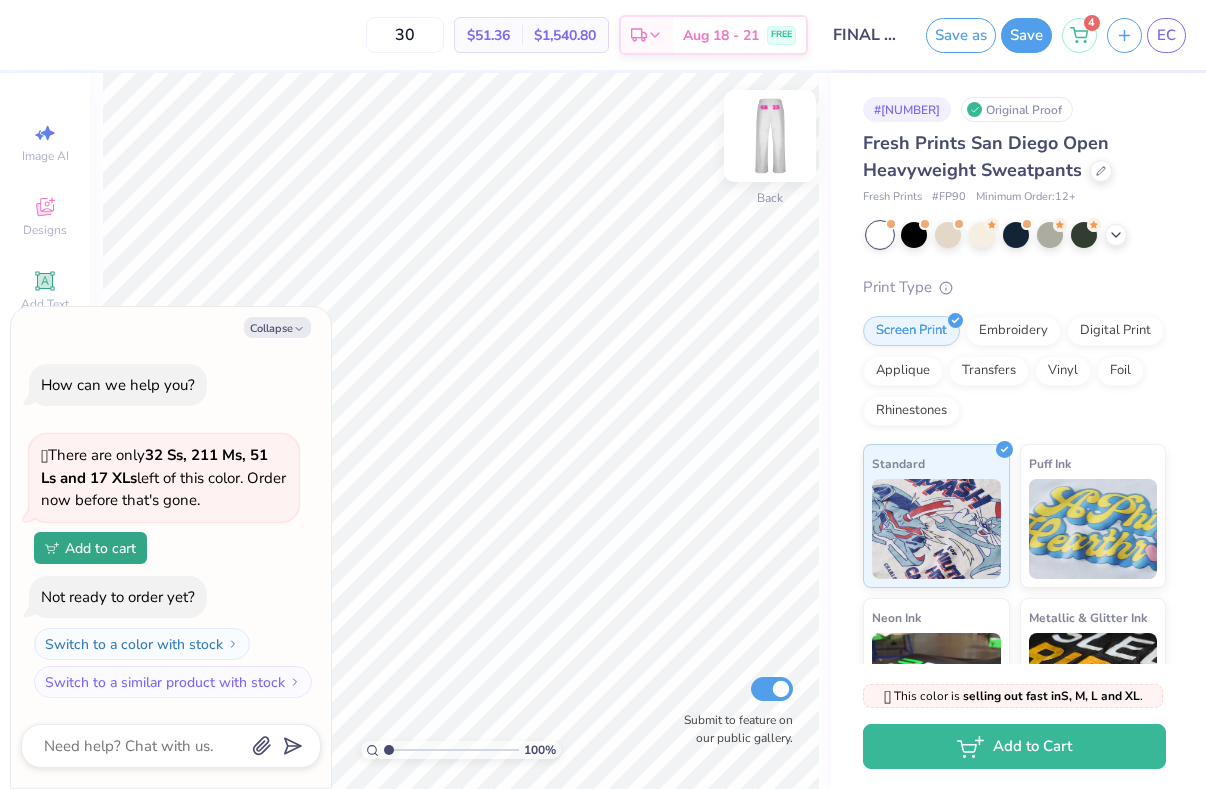 click at bounding box center [770, 136] 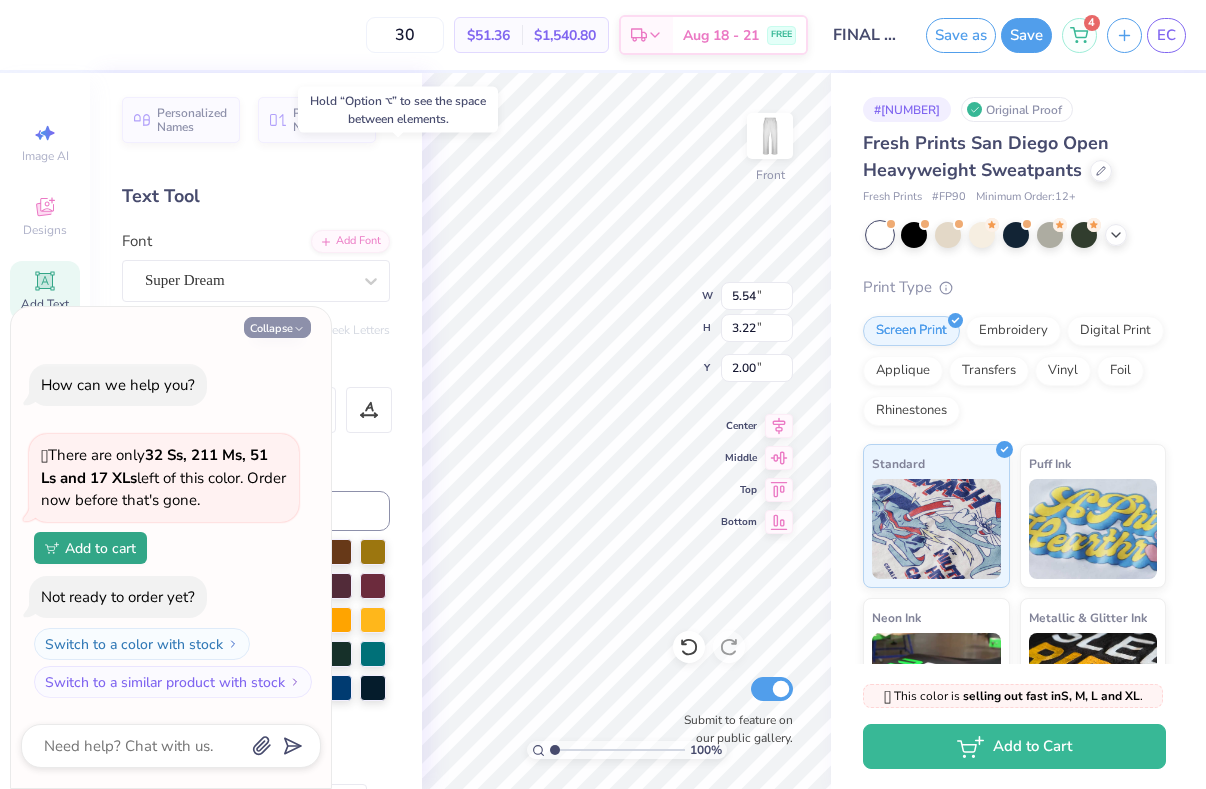 click on "Collapse" at bounding box center [277, 327] 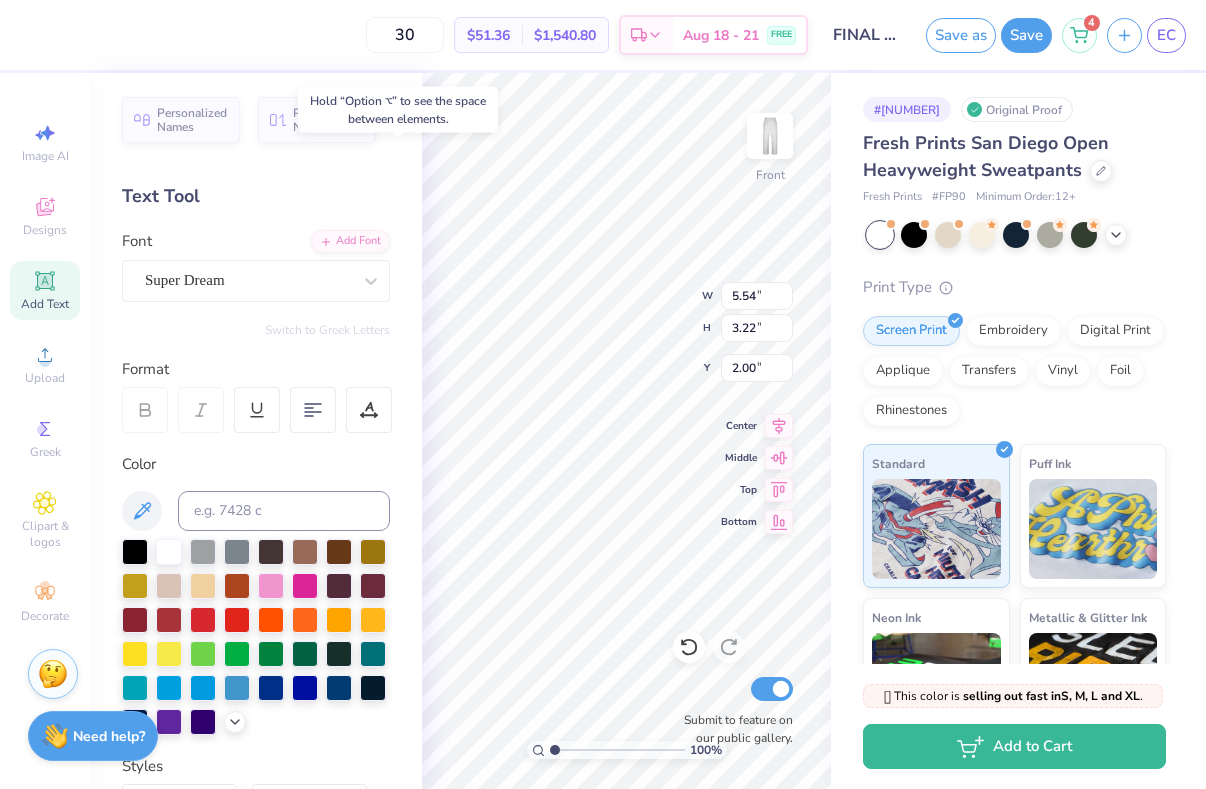 type on "x" 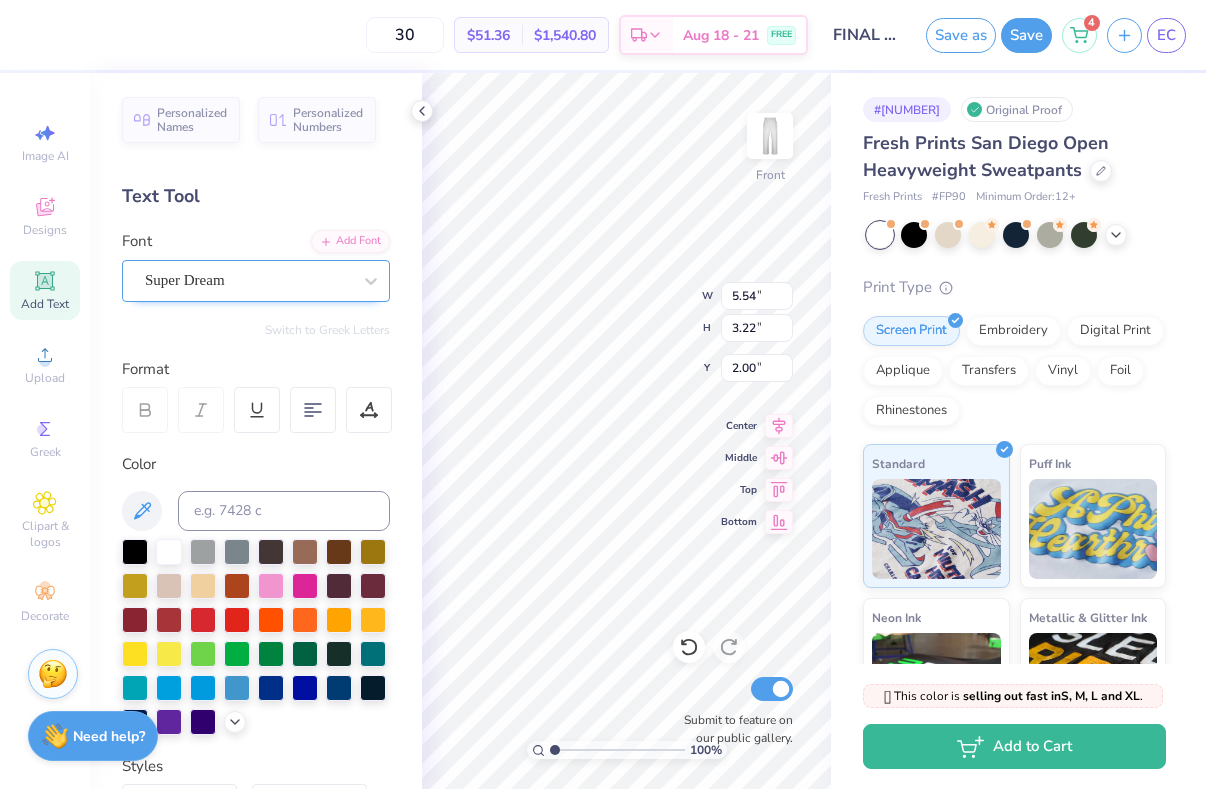 click at bounding box center (248, 280) 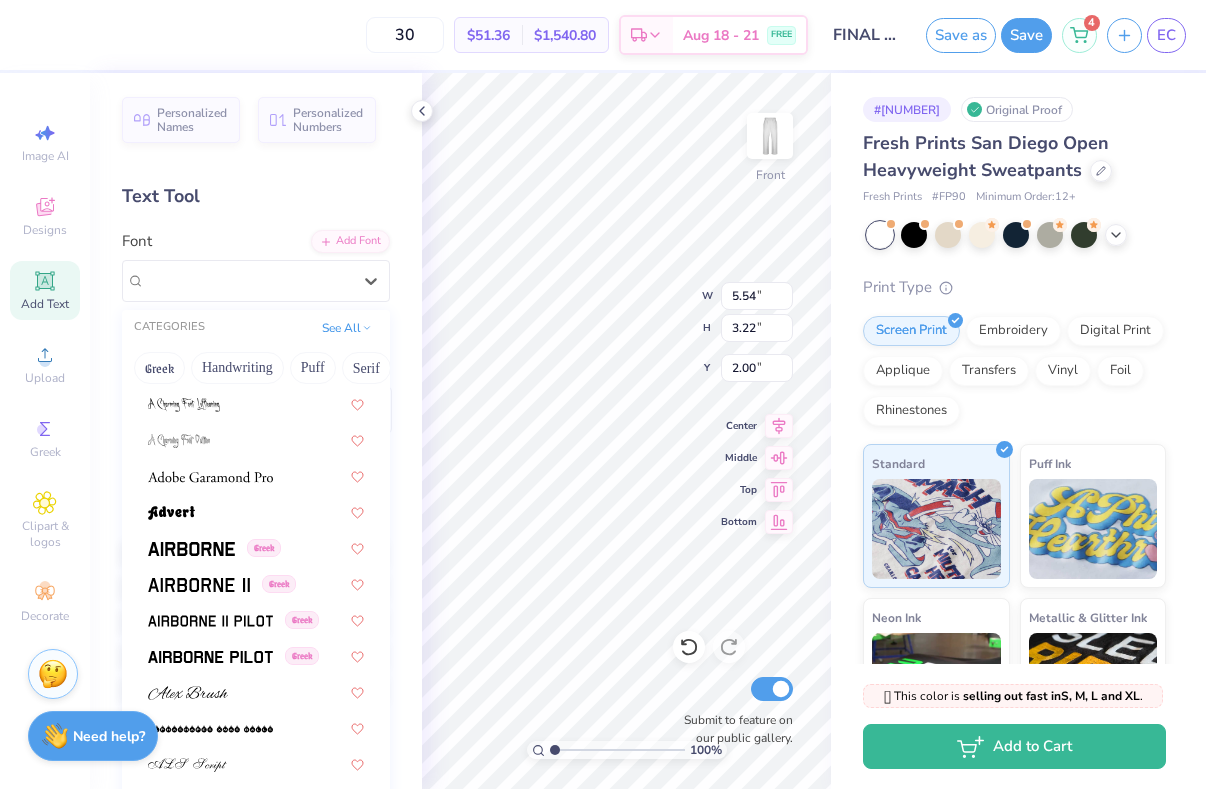 scroll, scrollTop: 296, scrollLeft: 0, axis: vertical 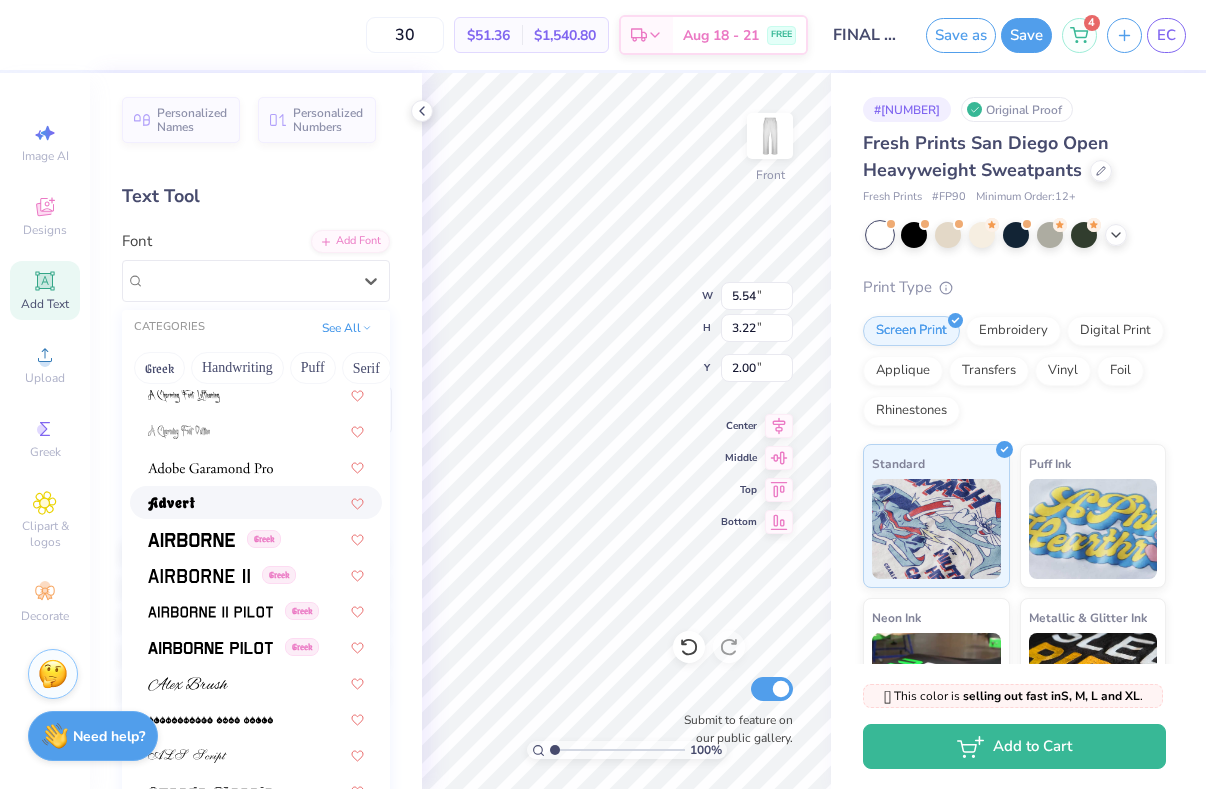 click at bounding box center (256, 502) 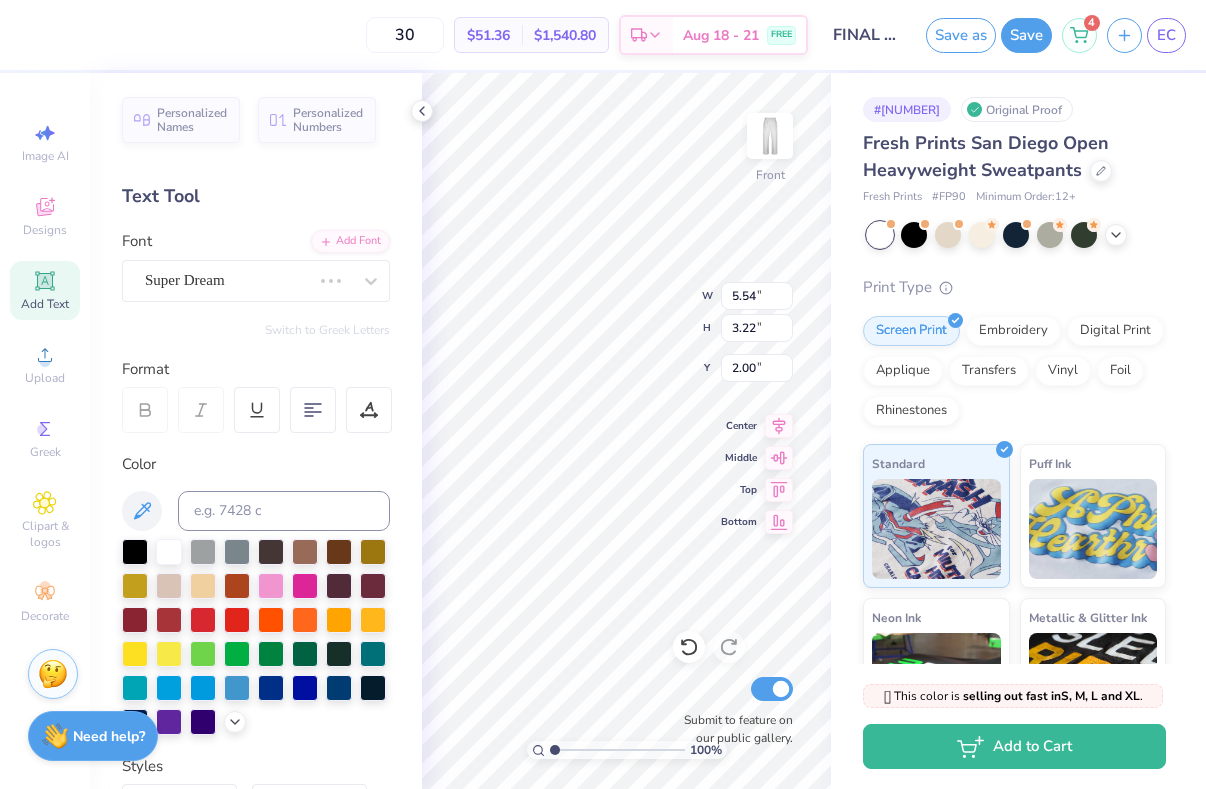type on "5.96" 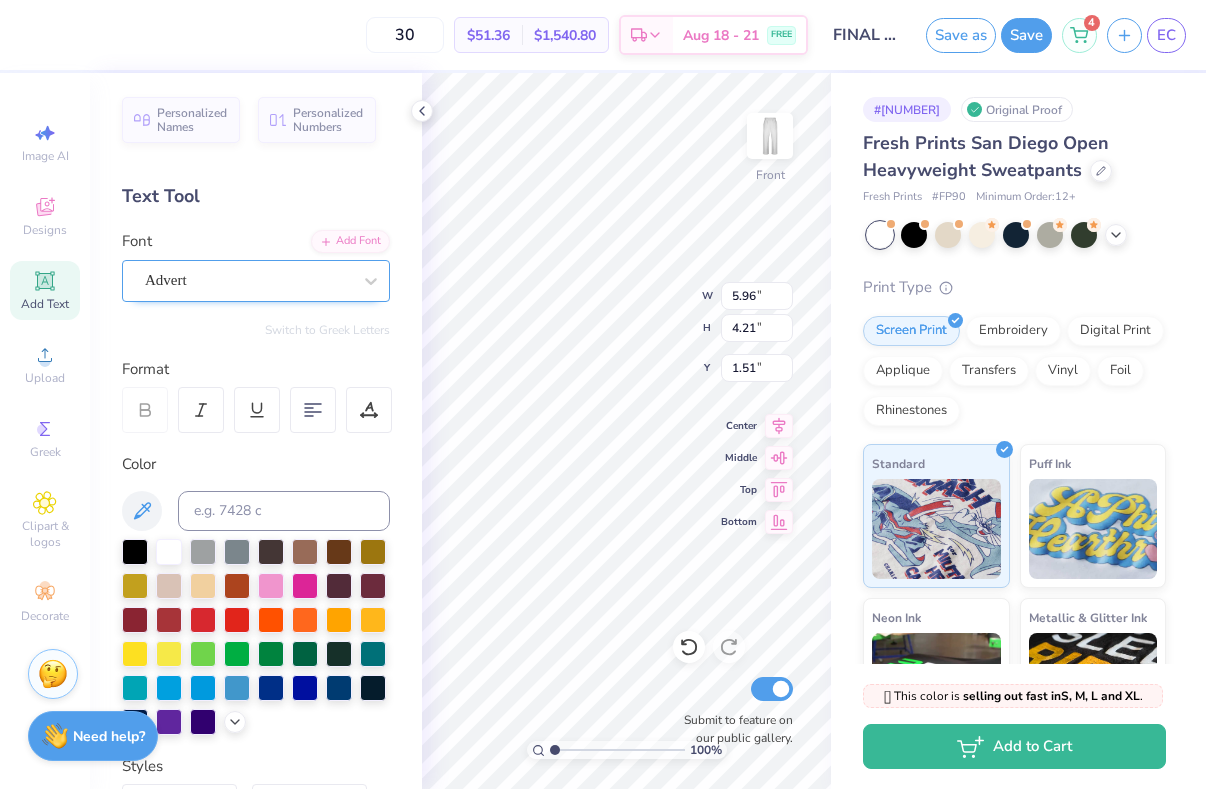 click on "Advert" at bounding box center (248, 280) 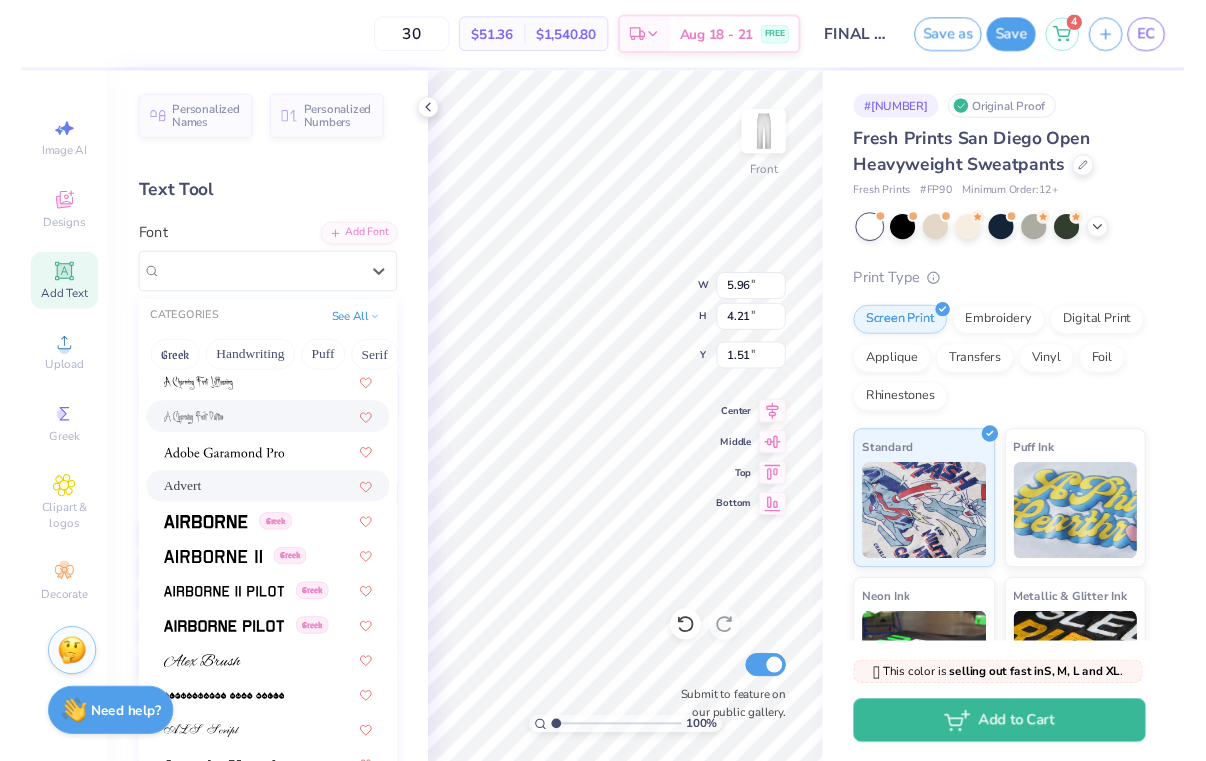 scroll, scrollTop: 296, scrollLeft: 0, axis: vertical 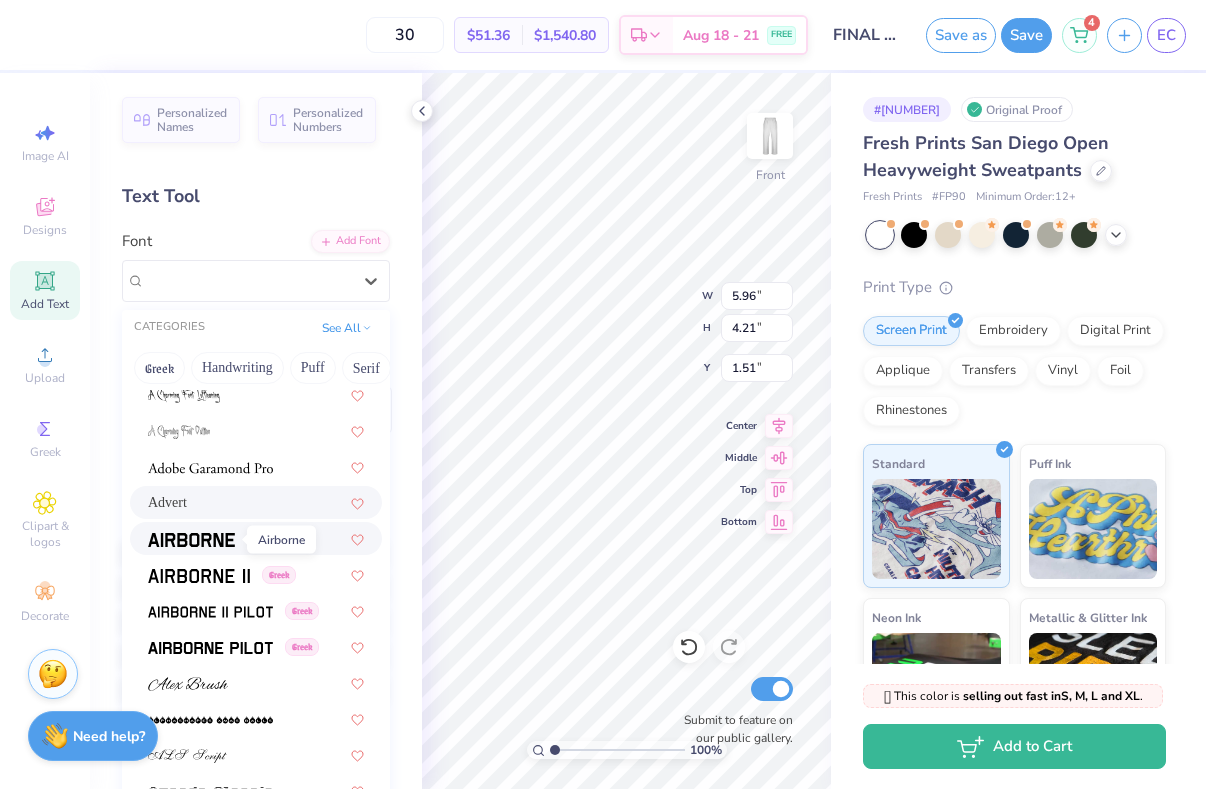 click at bounding box center (191, 540) 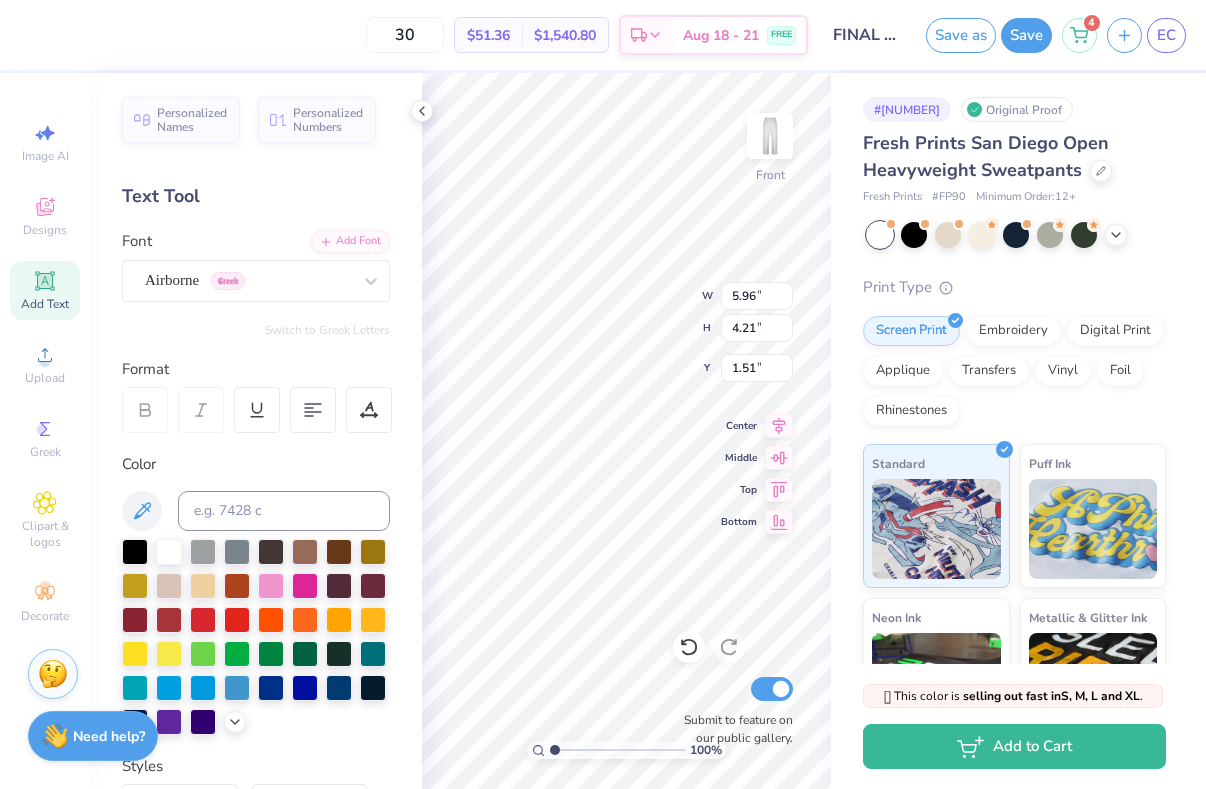 type on "5.47" 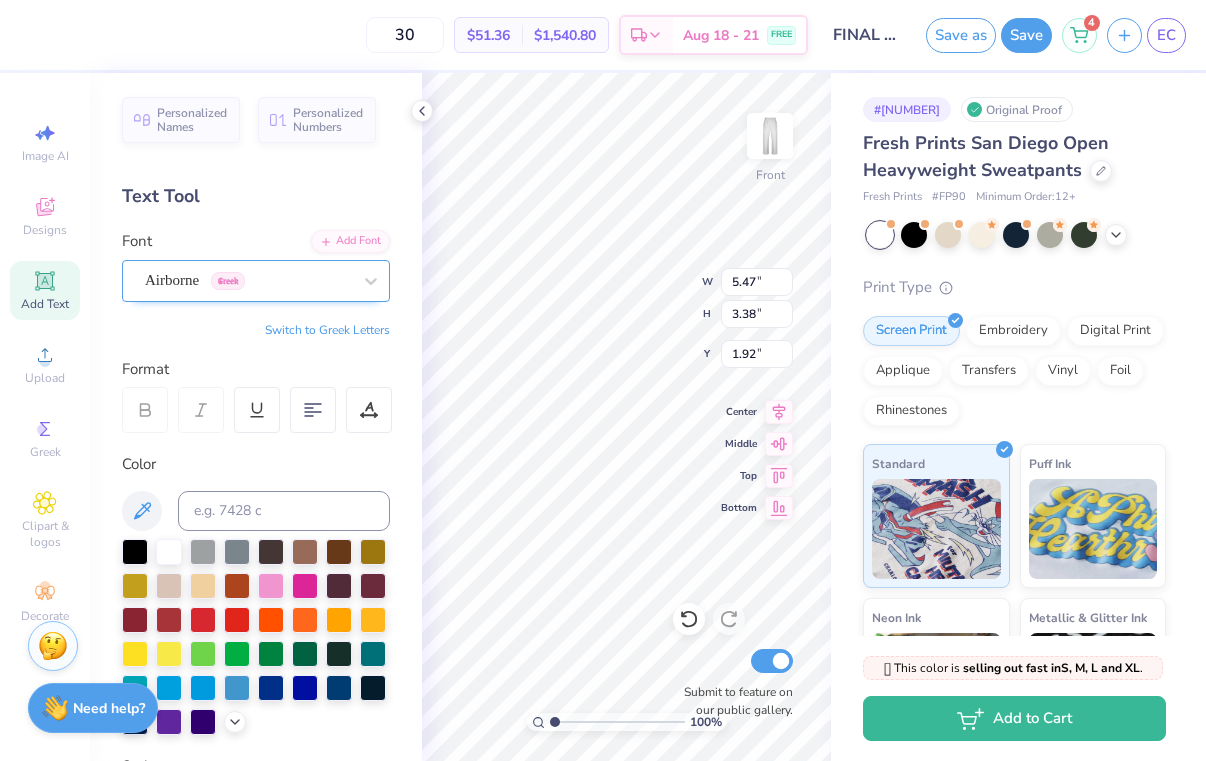 click on "Greek" at bounding box center (228, 281) 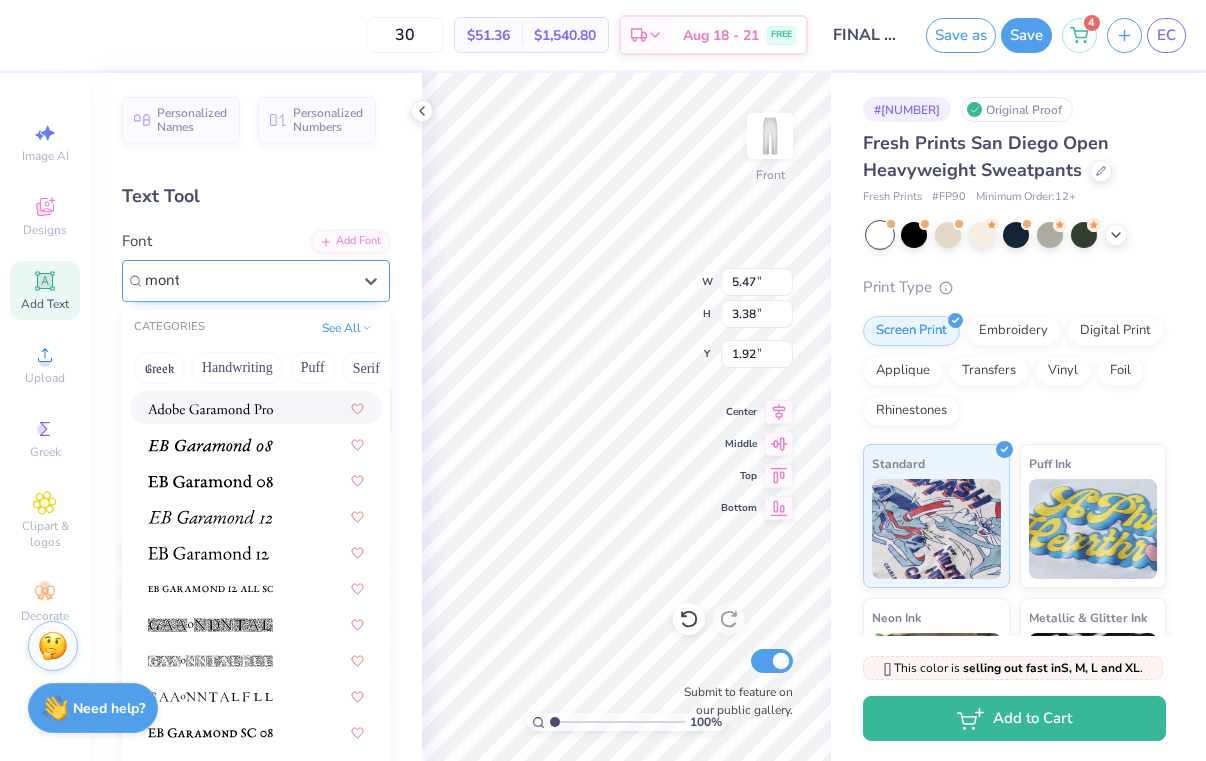 scroll, scrollTop: 0, scrollLeft: 0, axis: both 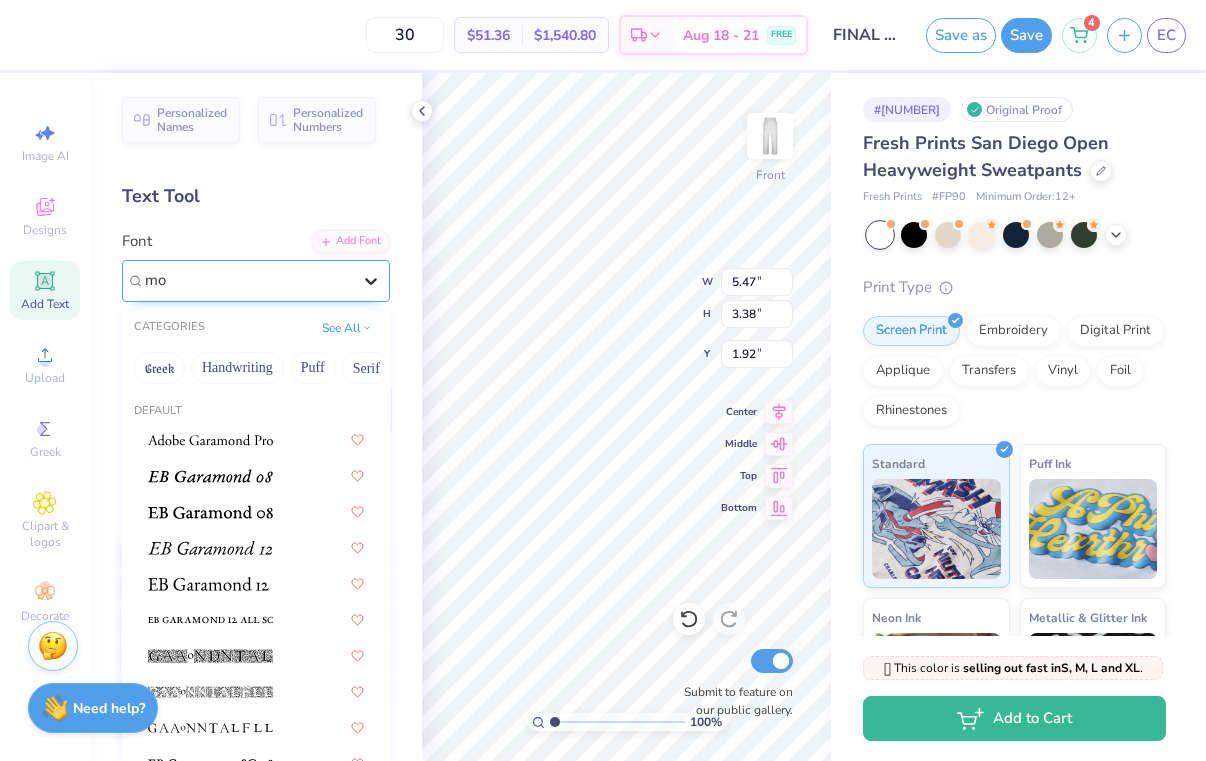type on "m" 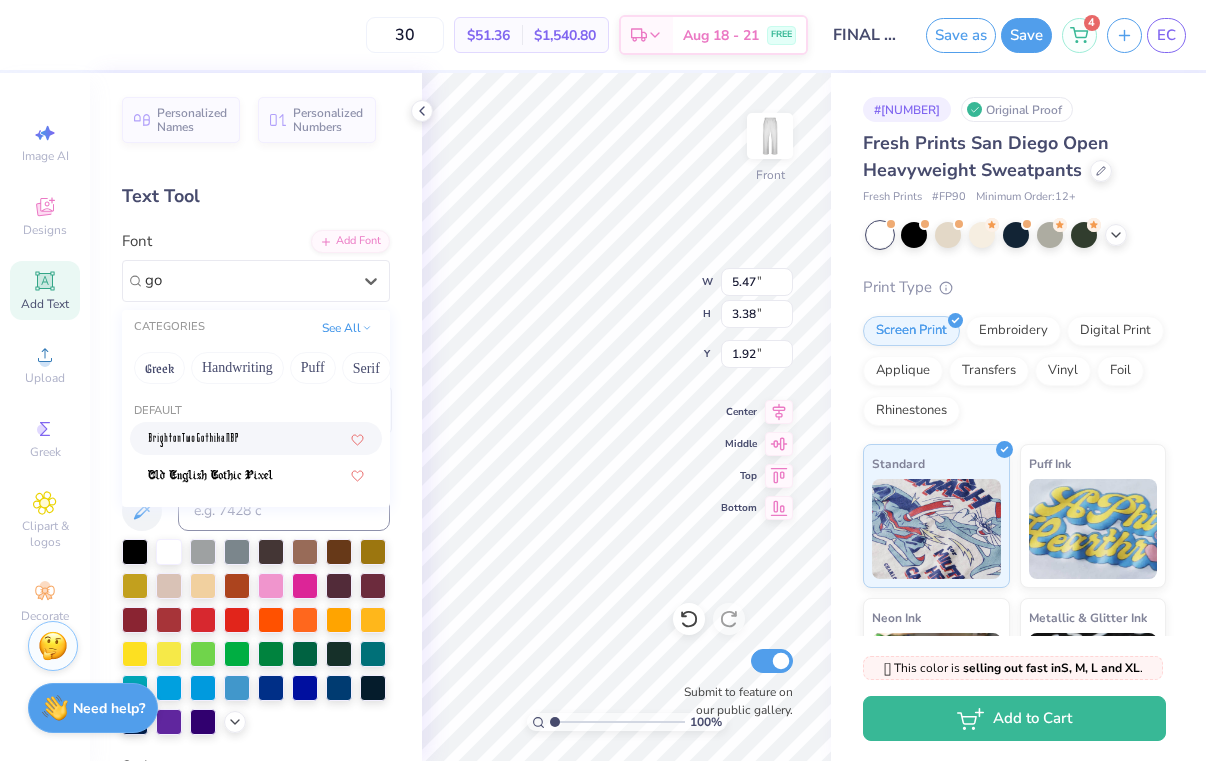 type on "g" 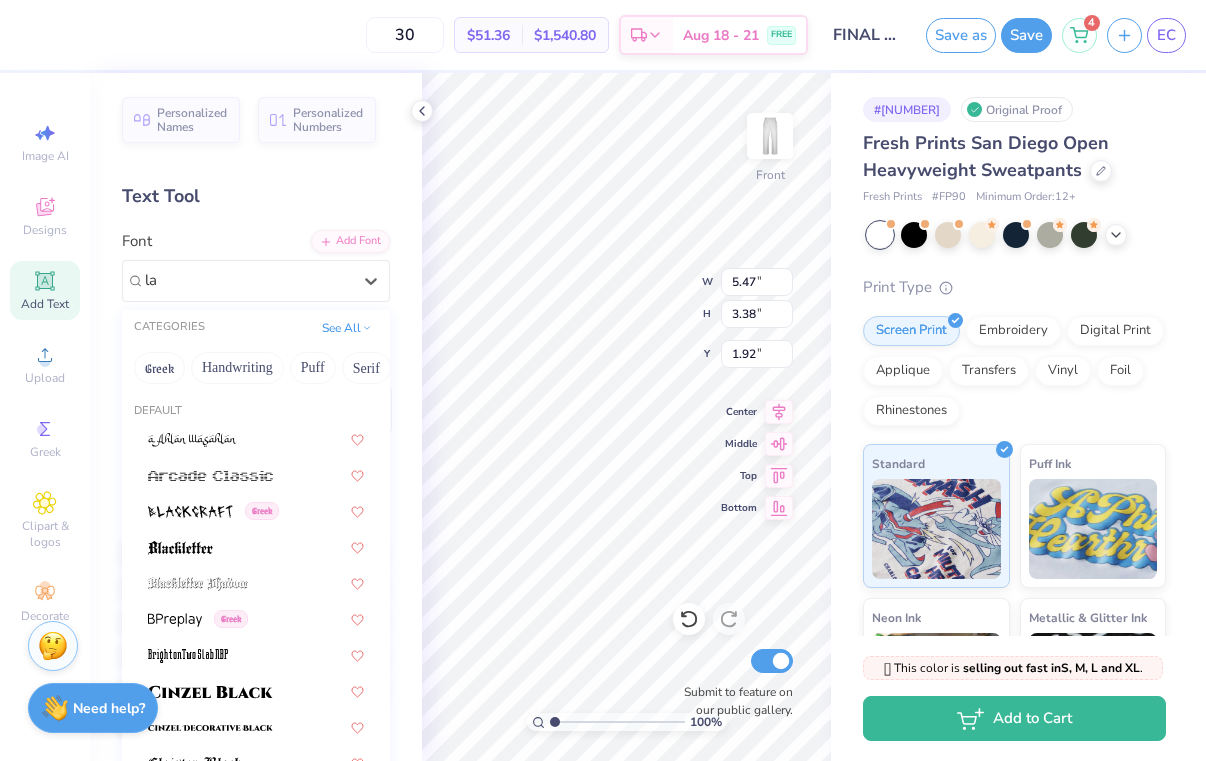 type on "l" 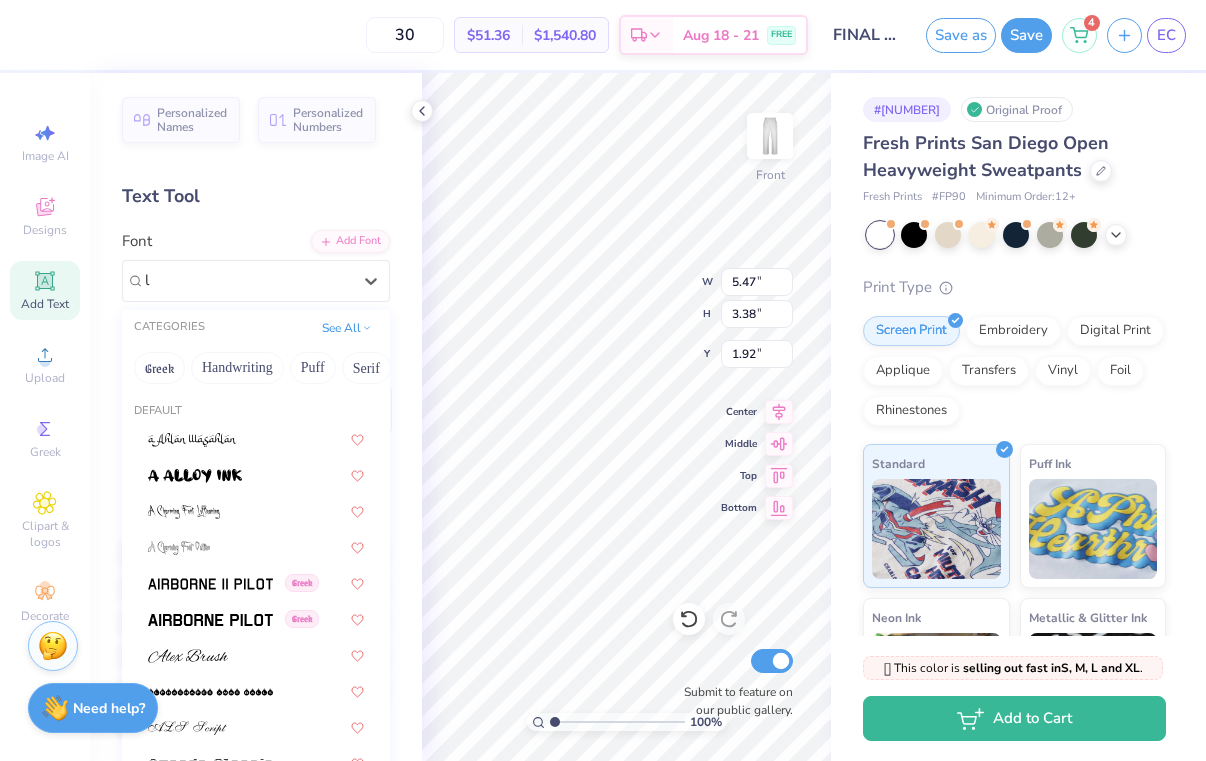 type 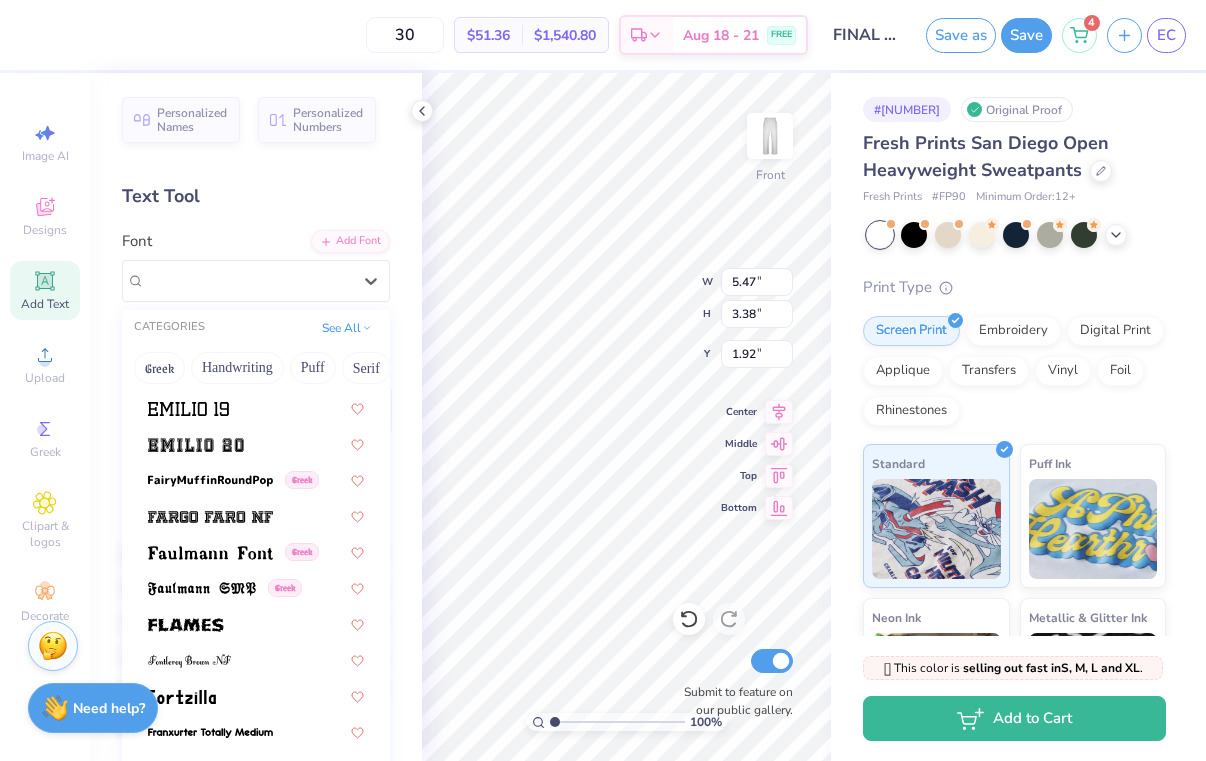 scroll, scrollTop: 4173, scrollLeft: 0, axis: vertical 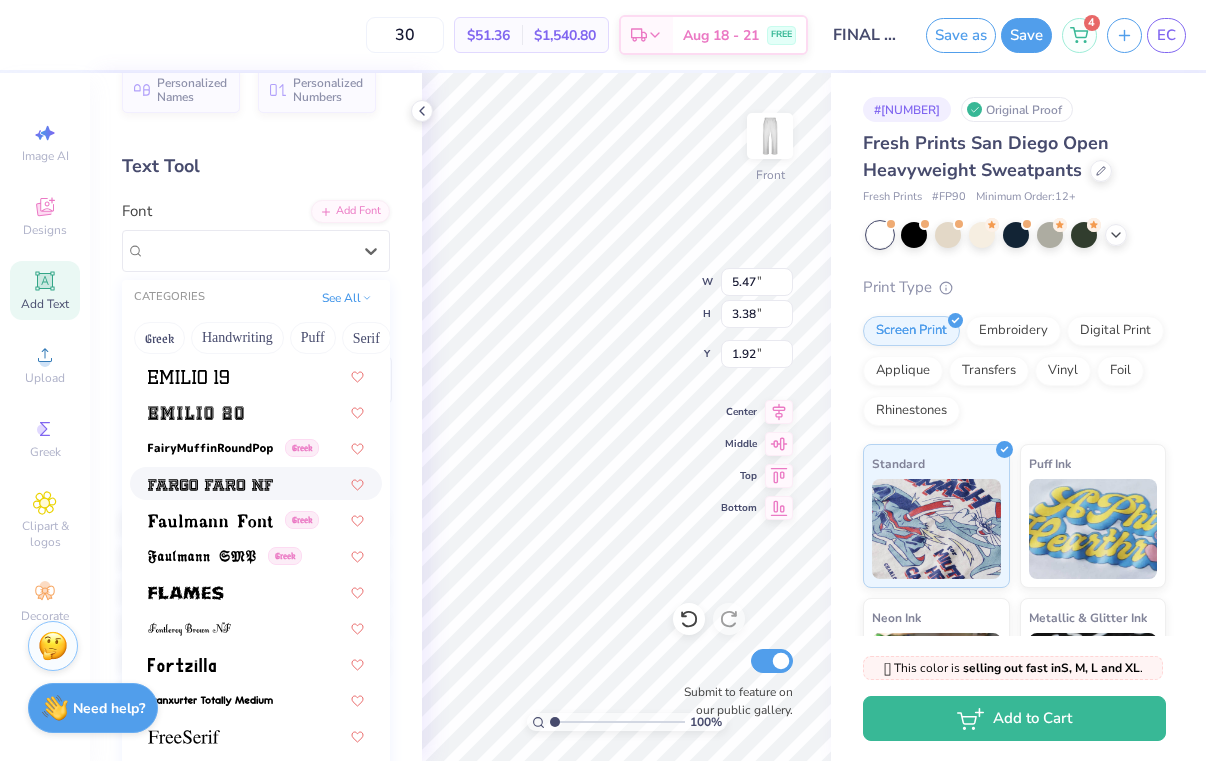 click at bounding box center (256, 483) 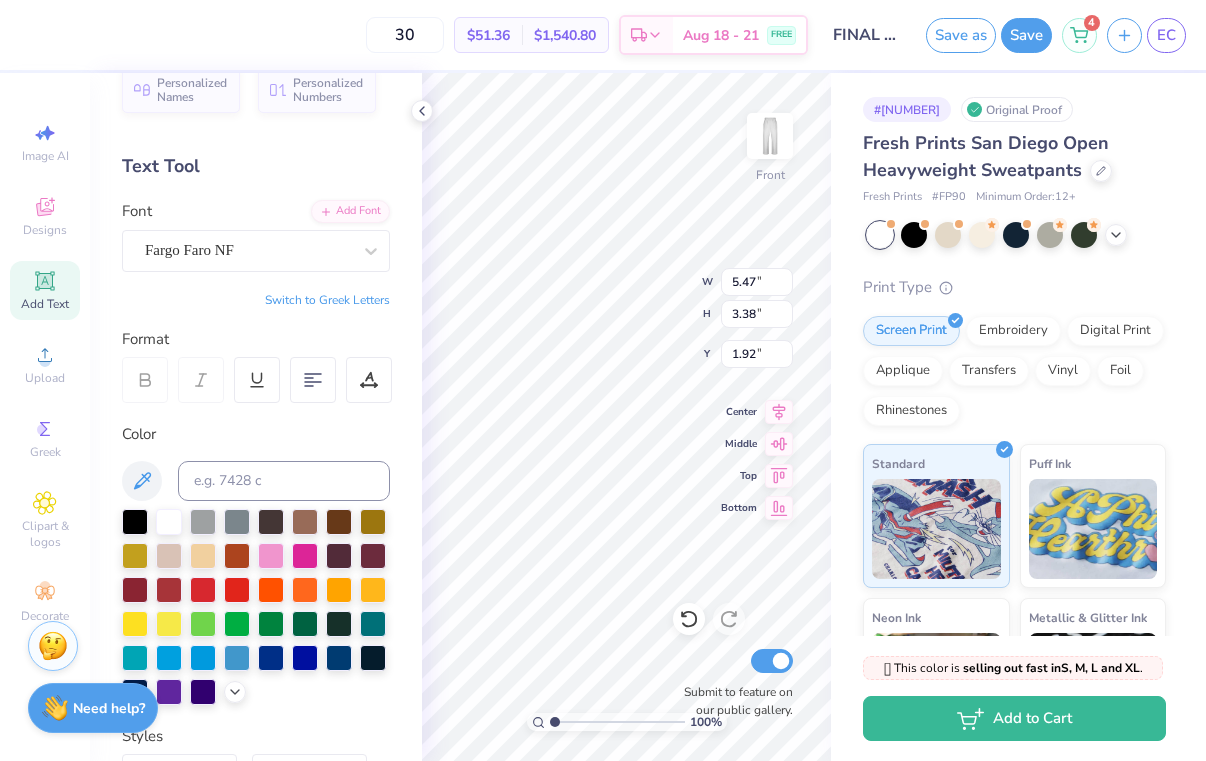 type on "5.96" 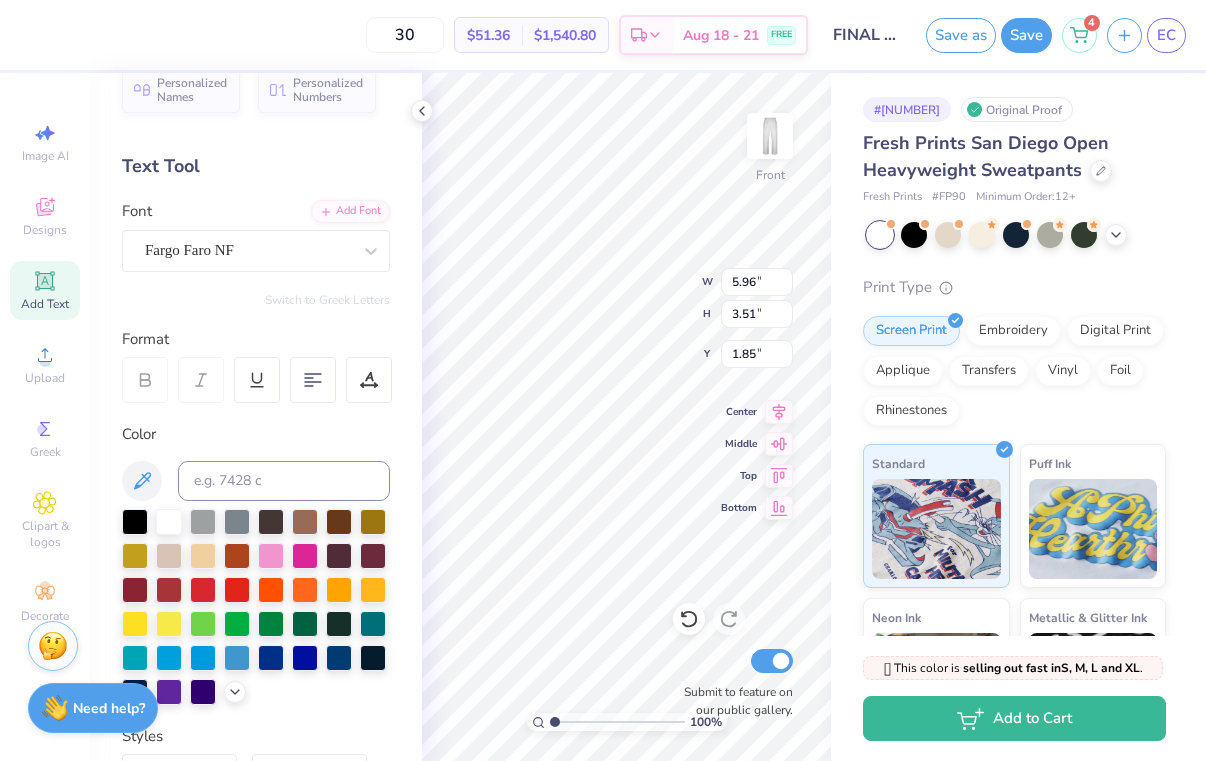 click at bounding box center (248, 250) 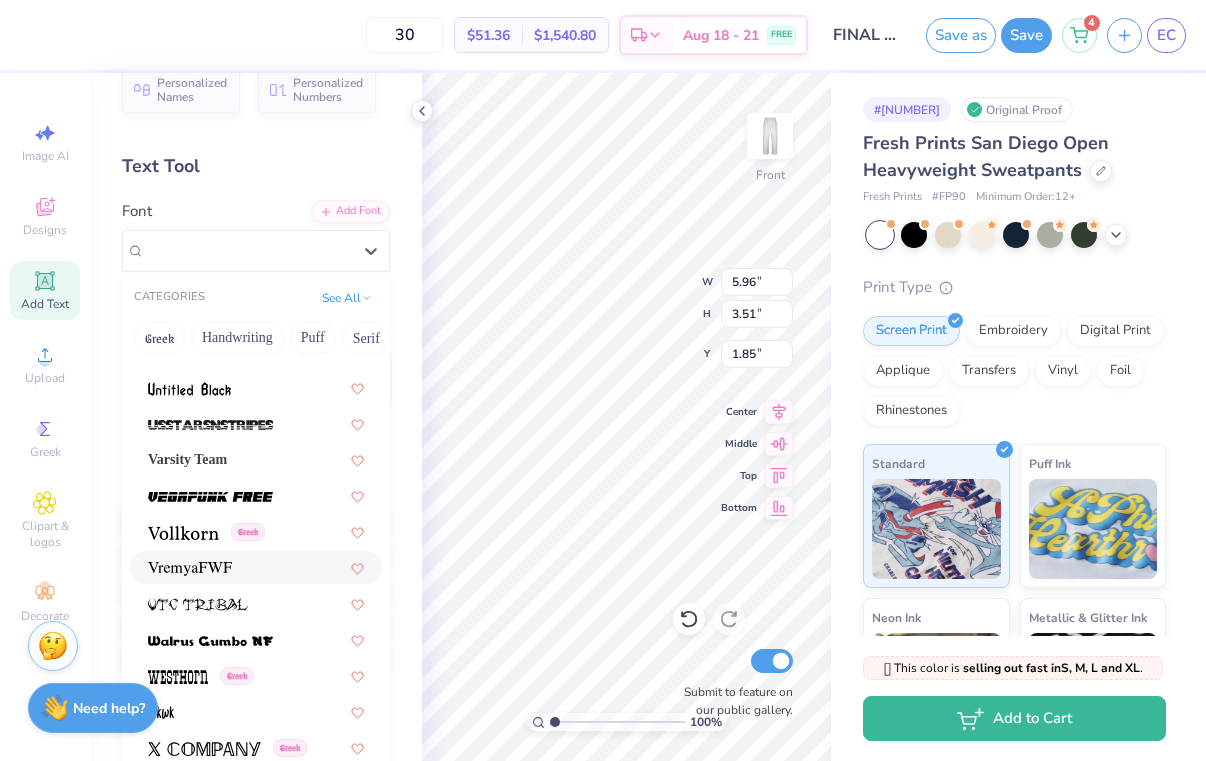 scroll, scrollTop: 10676, scrollLeft: 0, axis: vertical 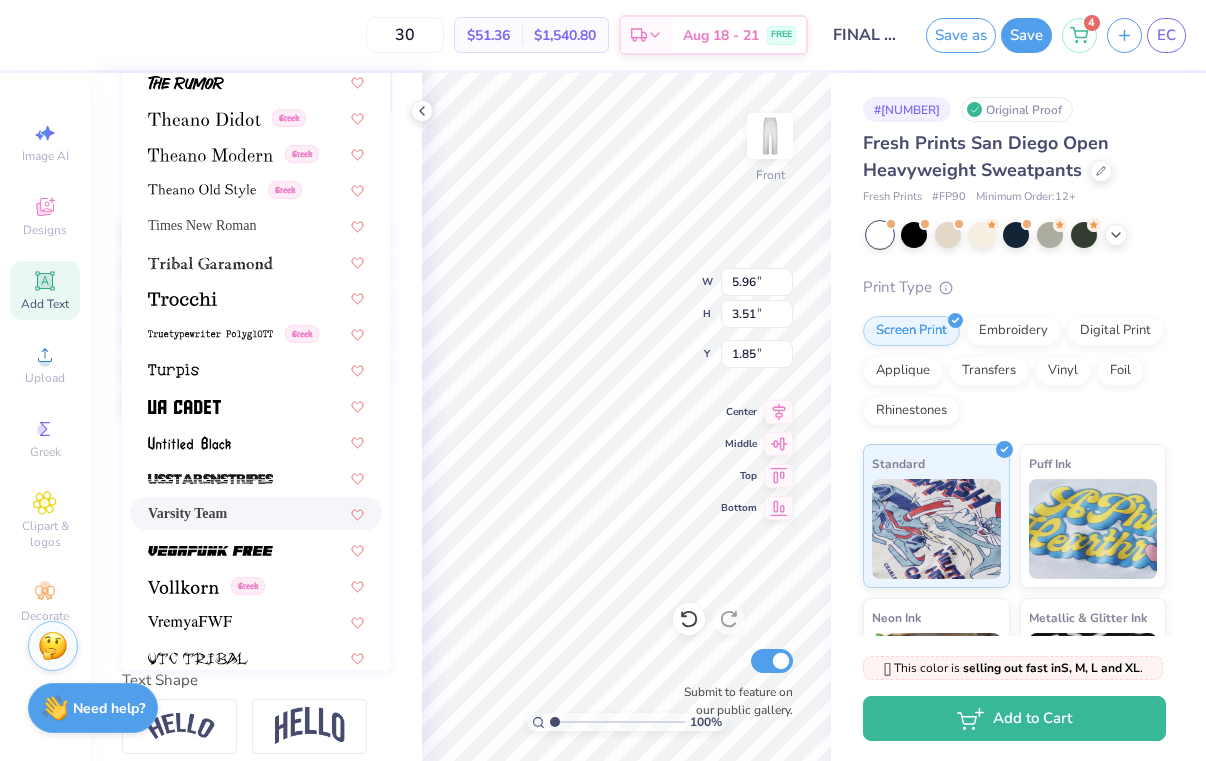click on "Varsity Team" at bounding box center (256, 513) 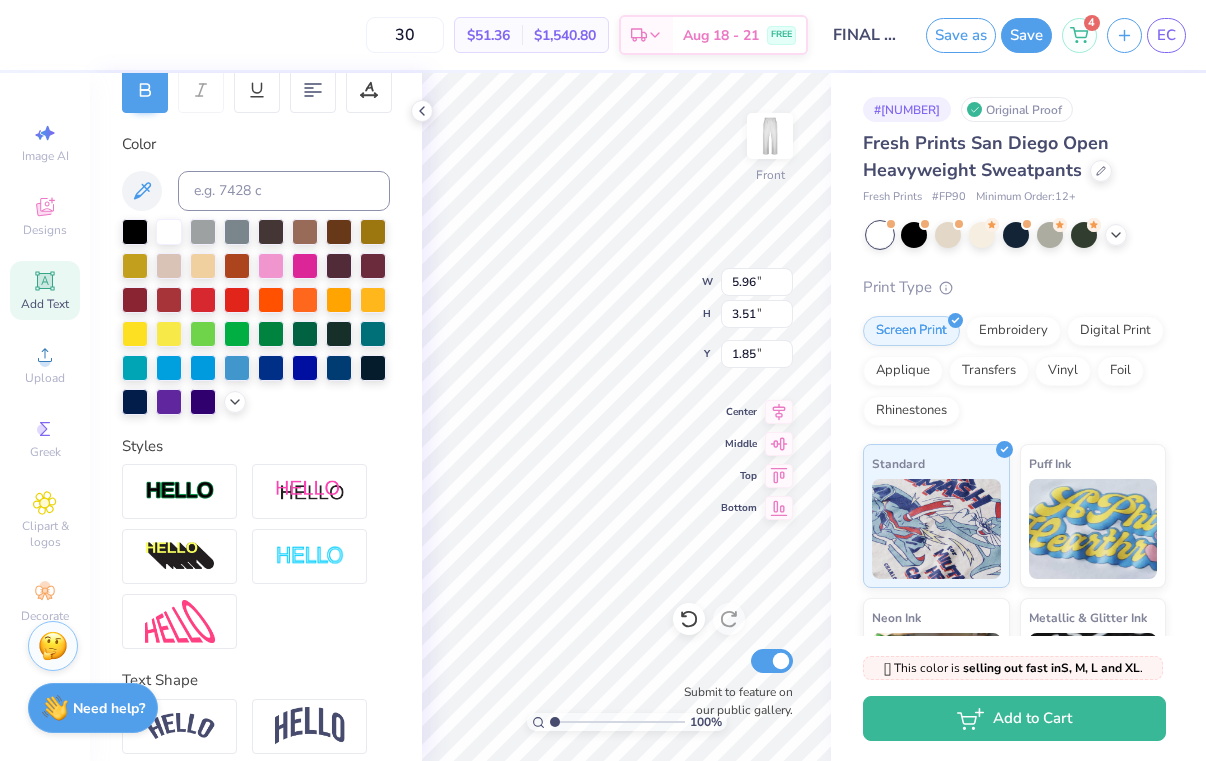 type on "5.08" 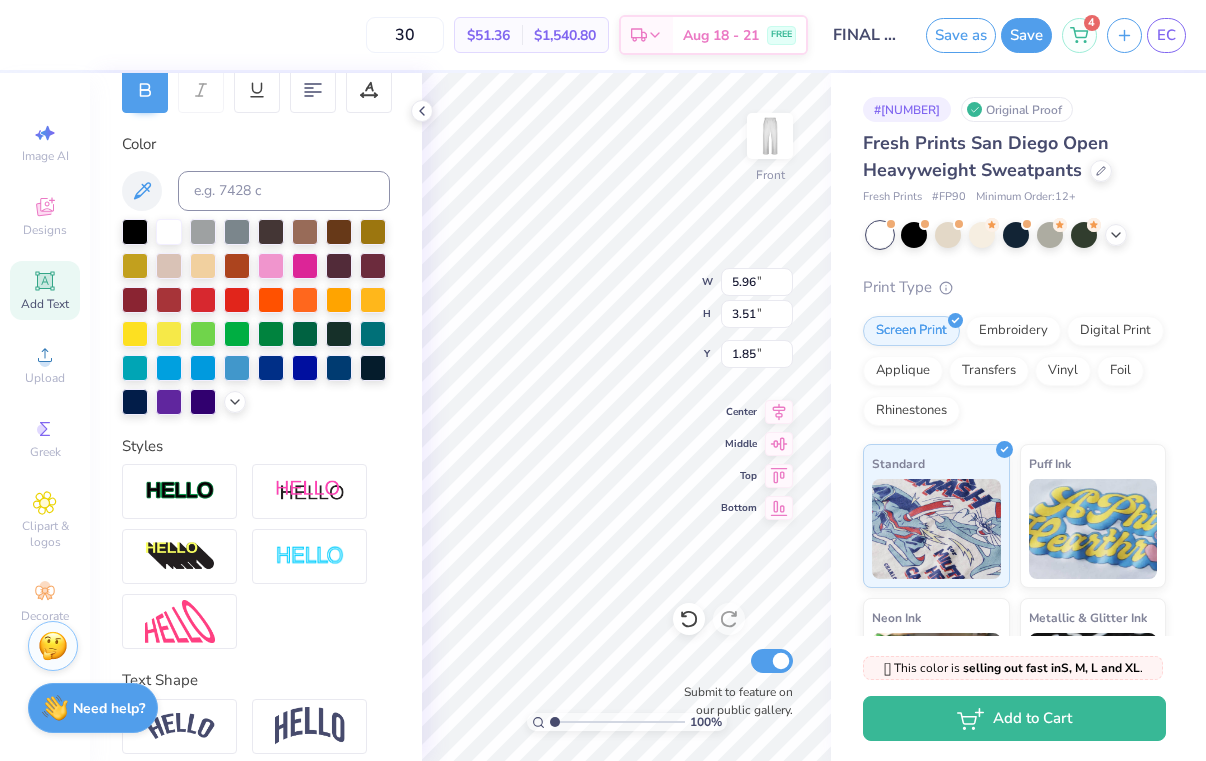 type on "3.23" 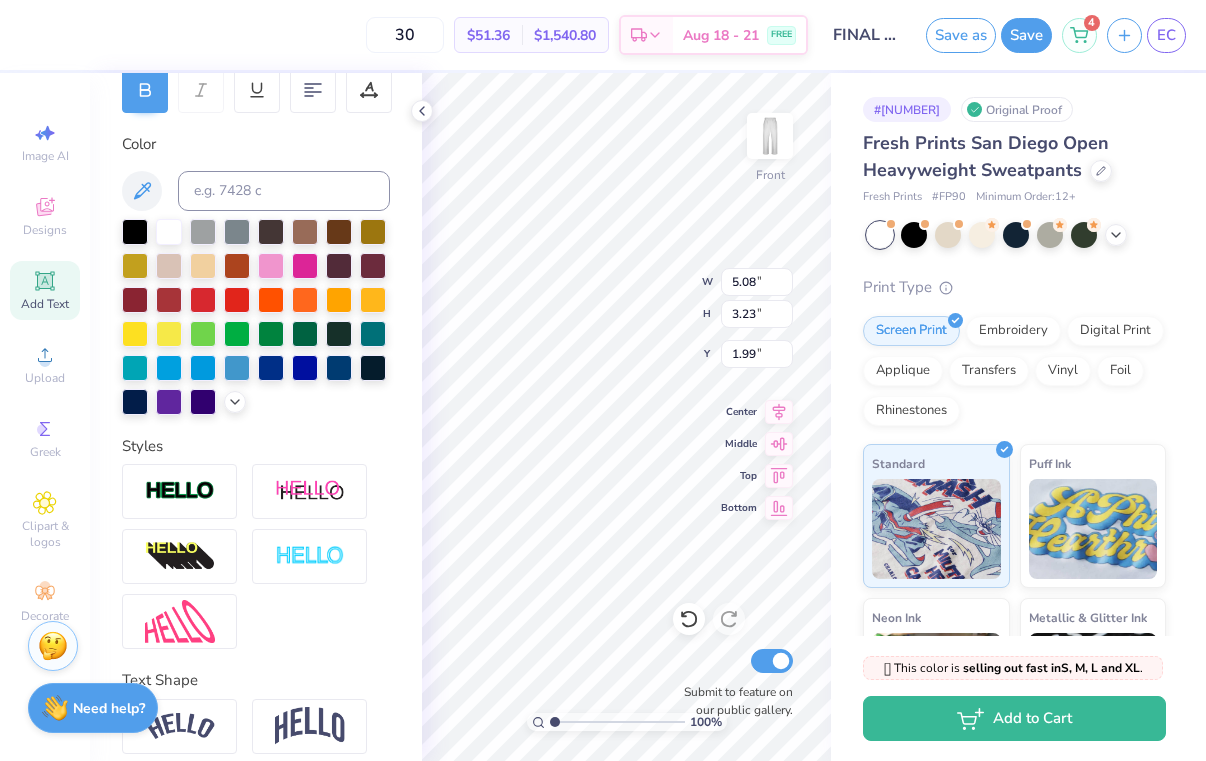 type on "0.50" 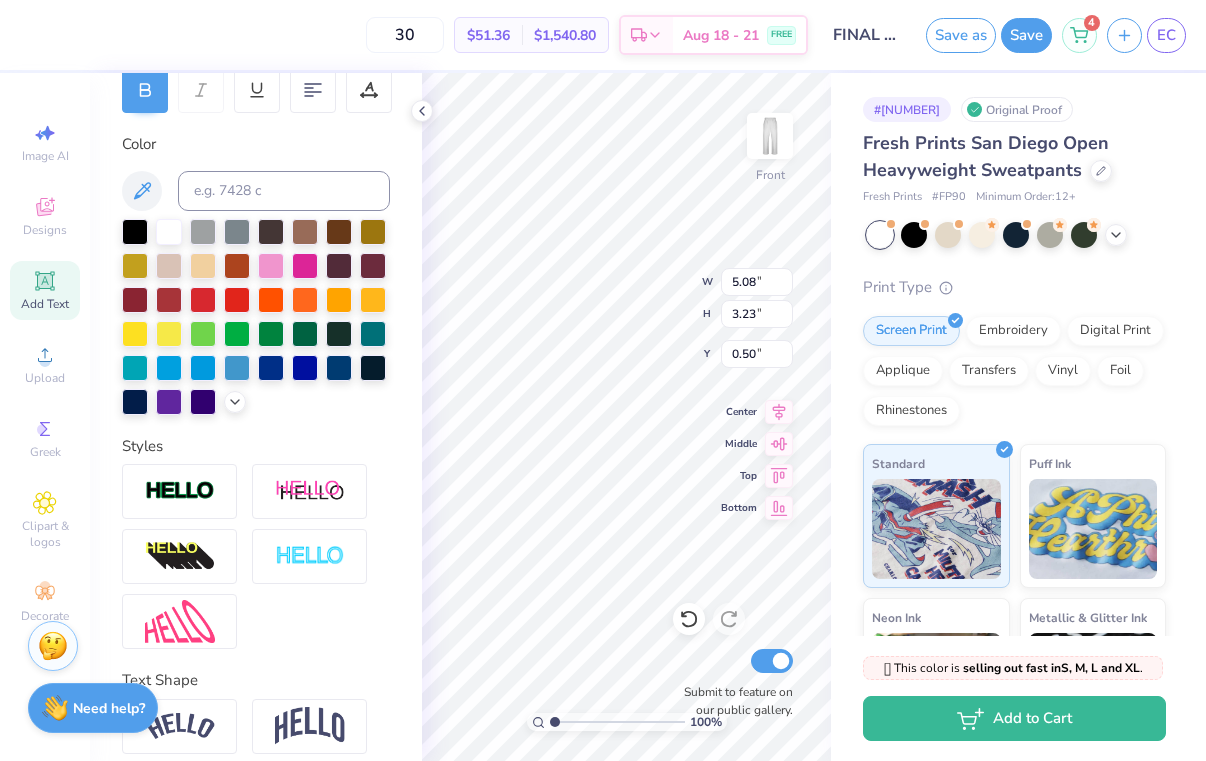 type on "7.93" 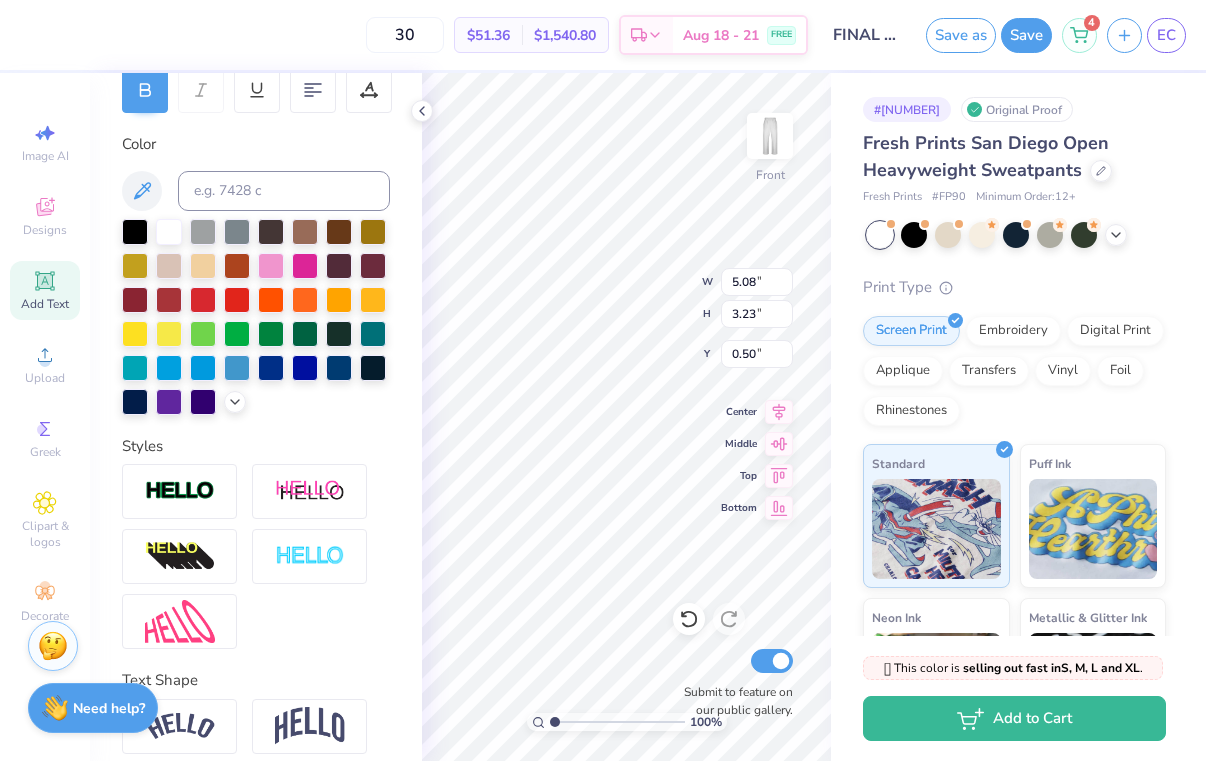 type on "5.04" 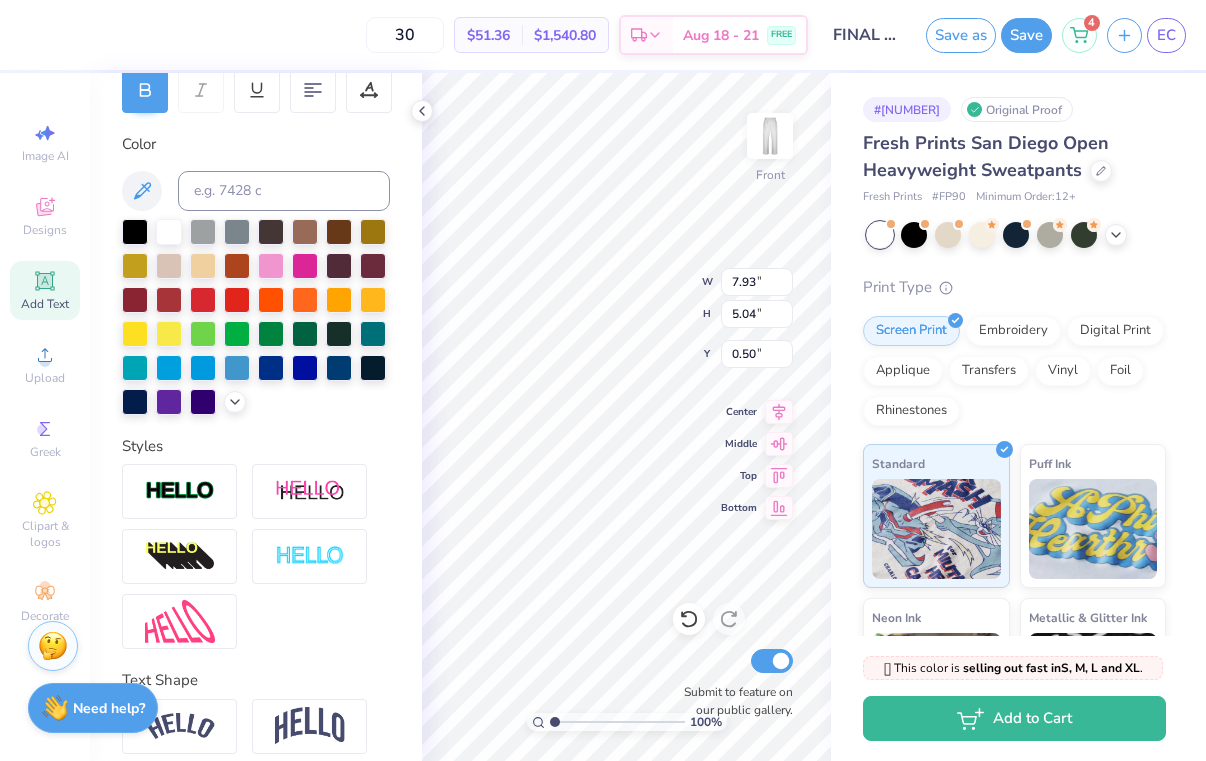 type on "2.00" 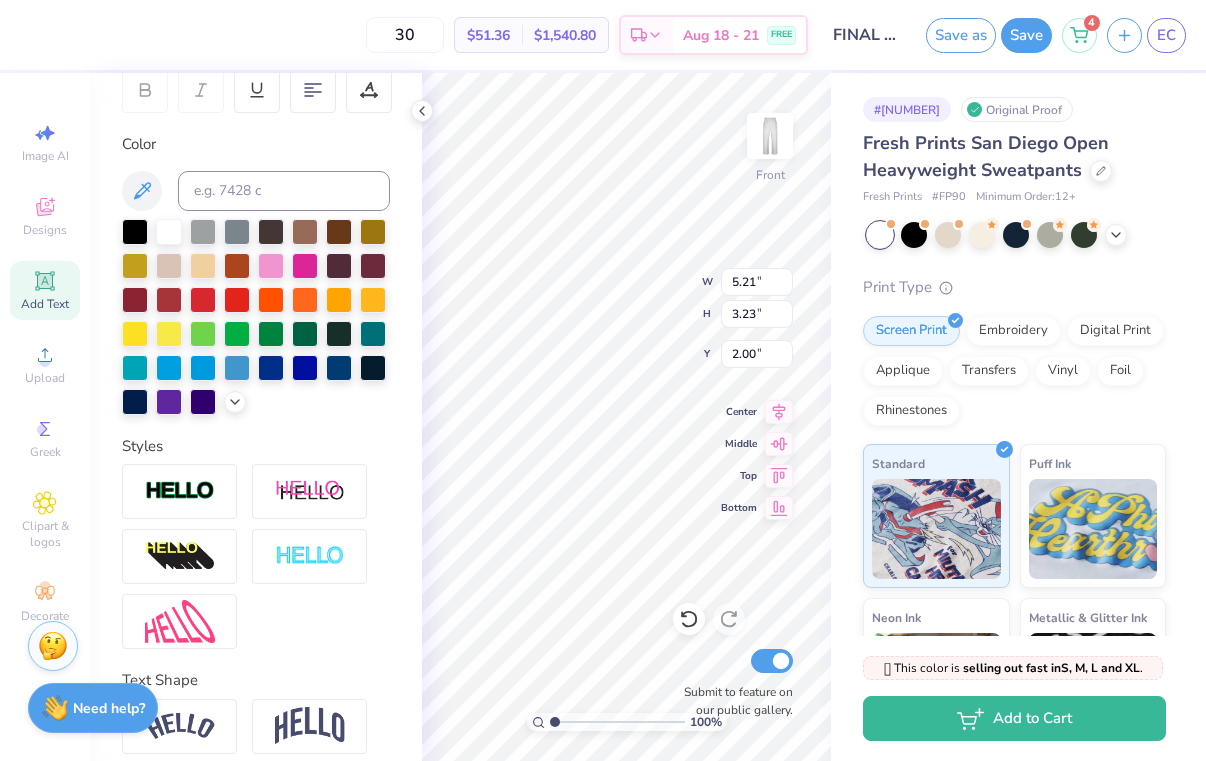 type on "8.09" 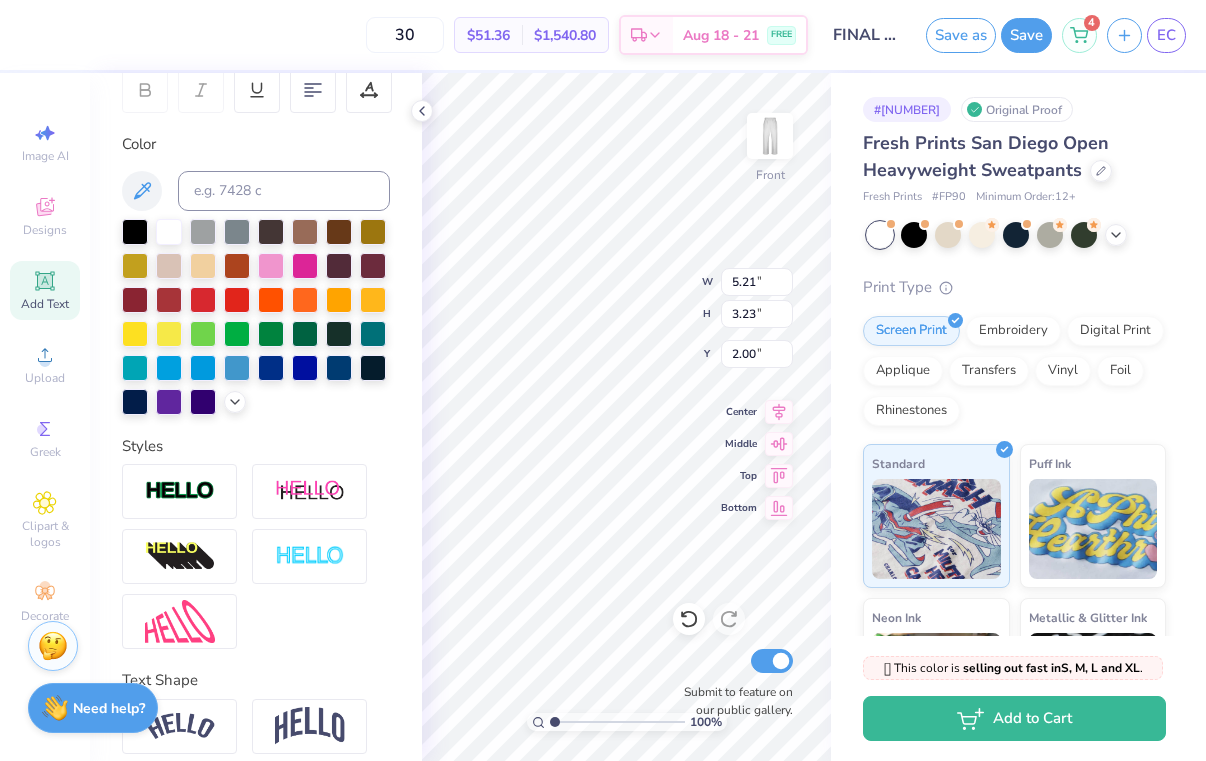 type on "5.01" 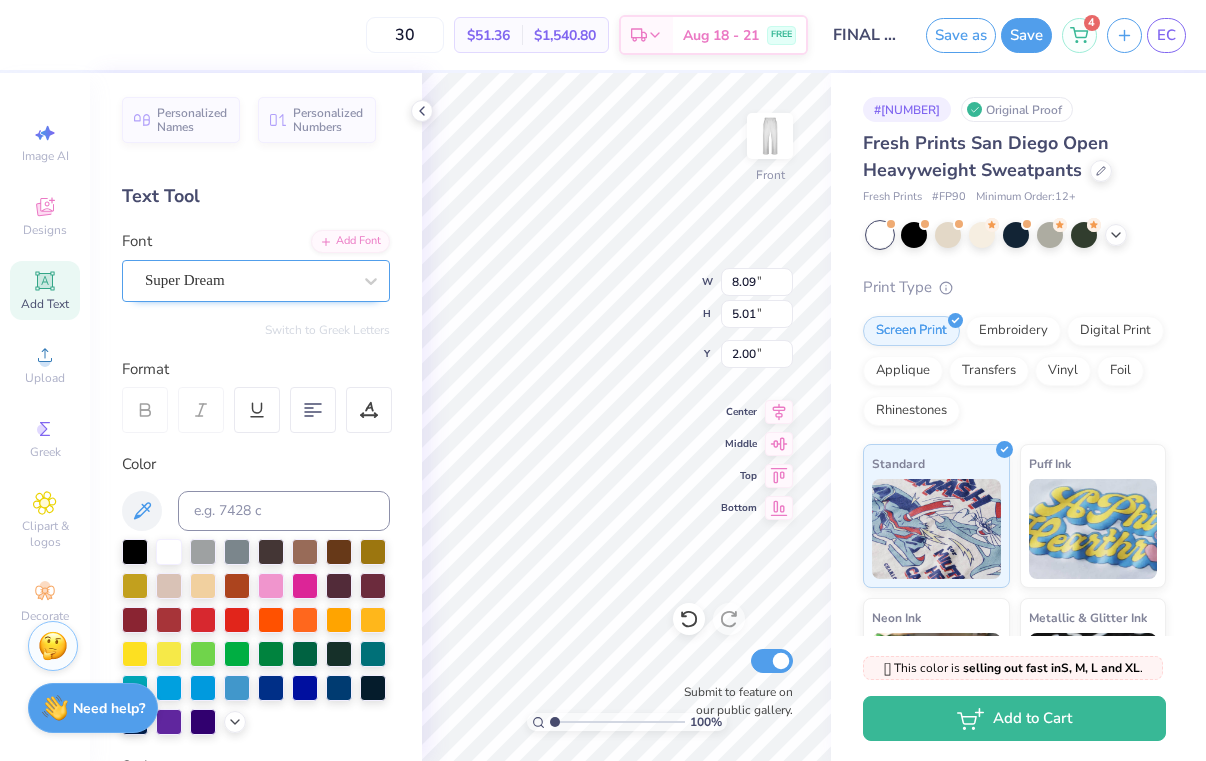 scroll, scrollTop: -1, scrollLeft: 0, axis: vertical 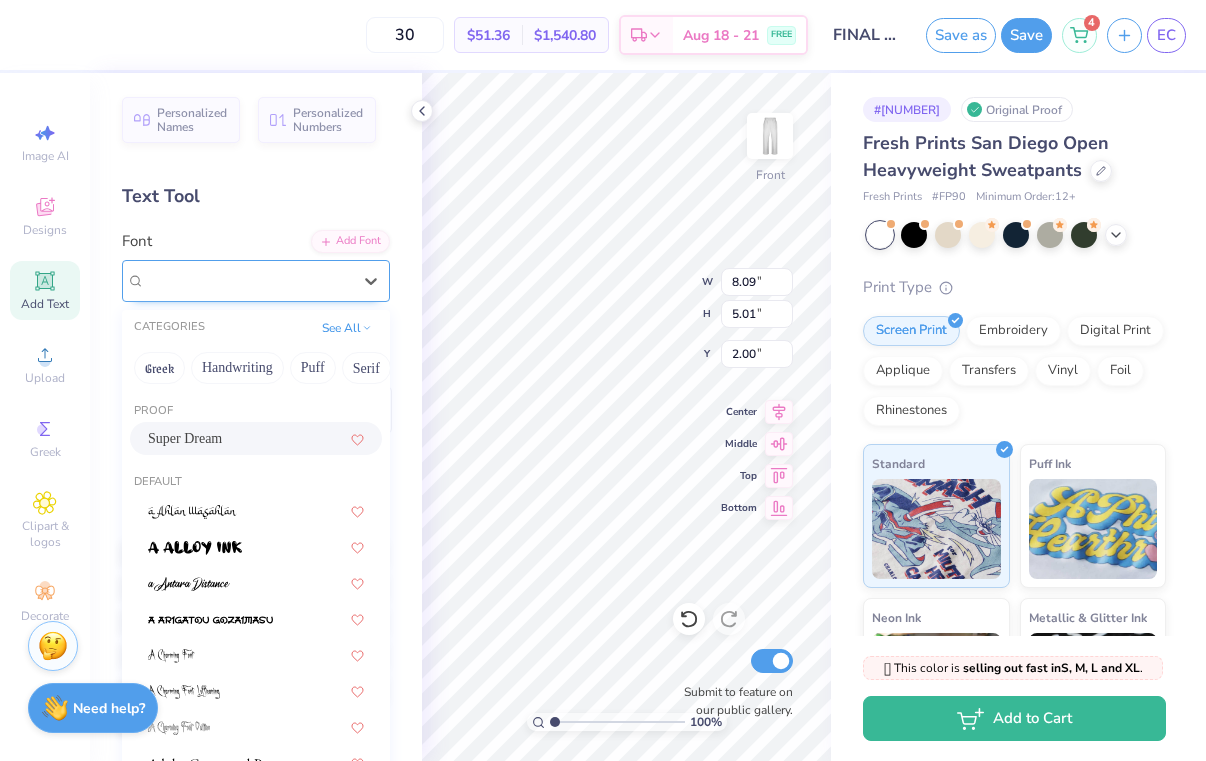 click on "Super Dream" at bounding box center [248, 280] 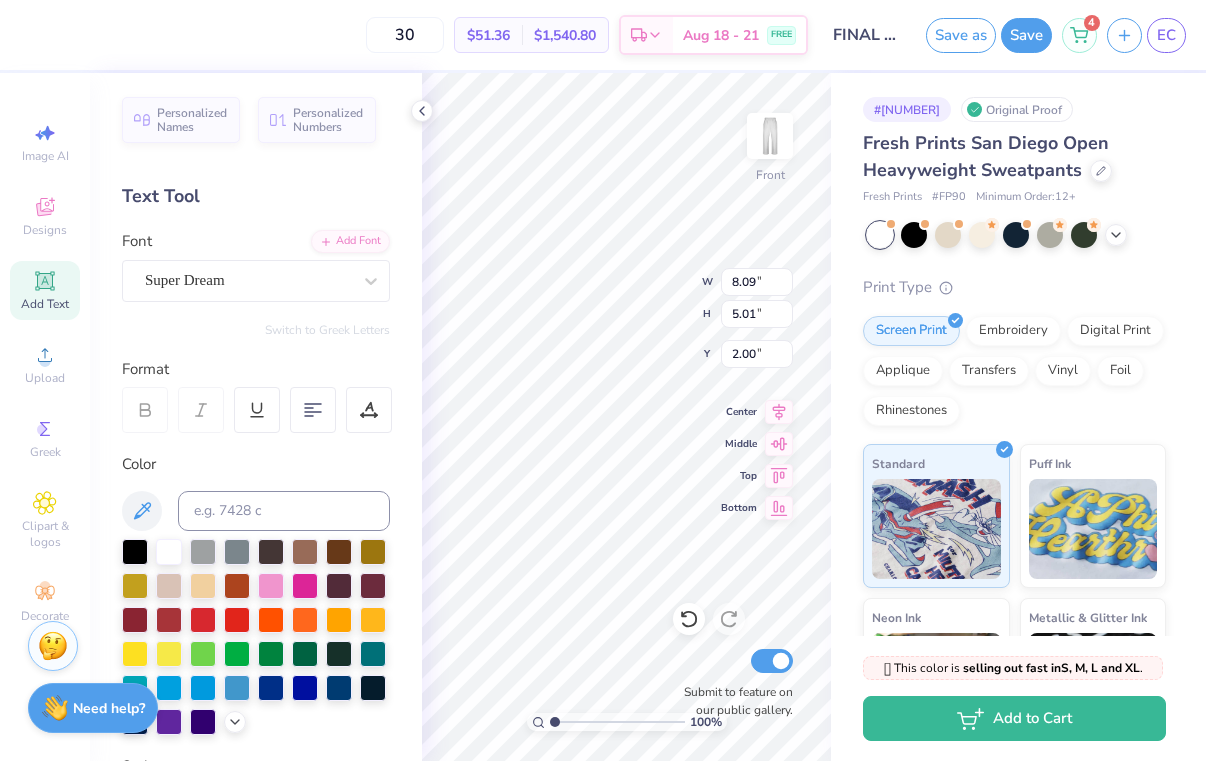 type on "7.93" 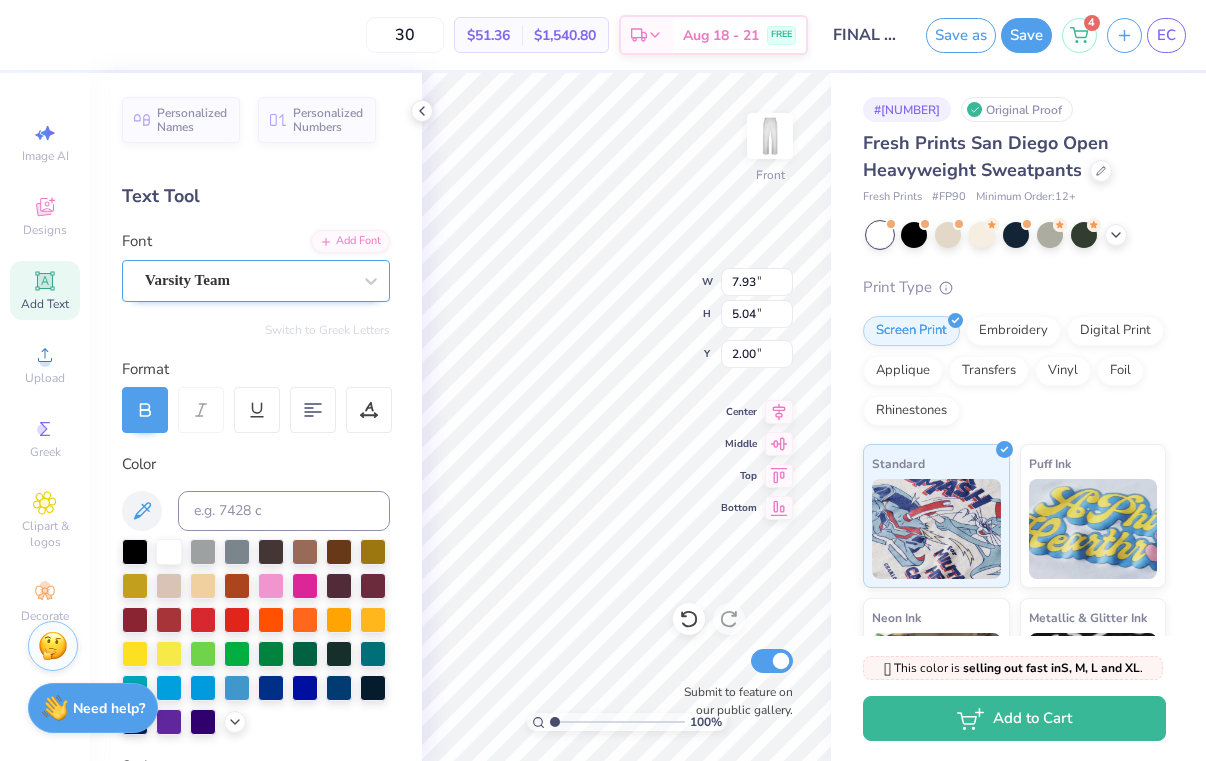 click on "Varsity Team" at bounding box center (248, 280) 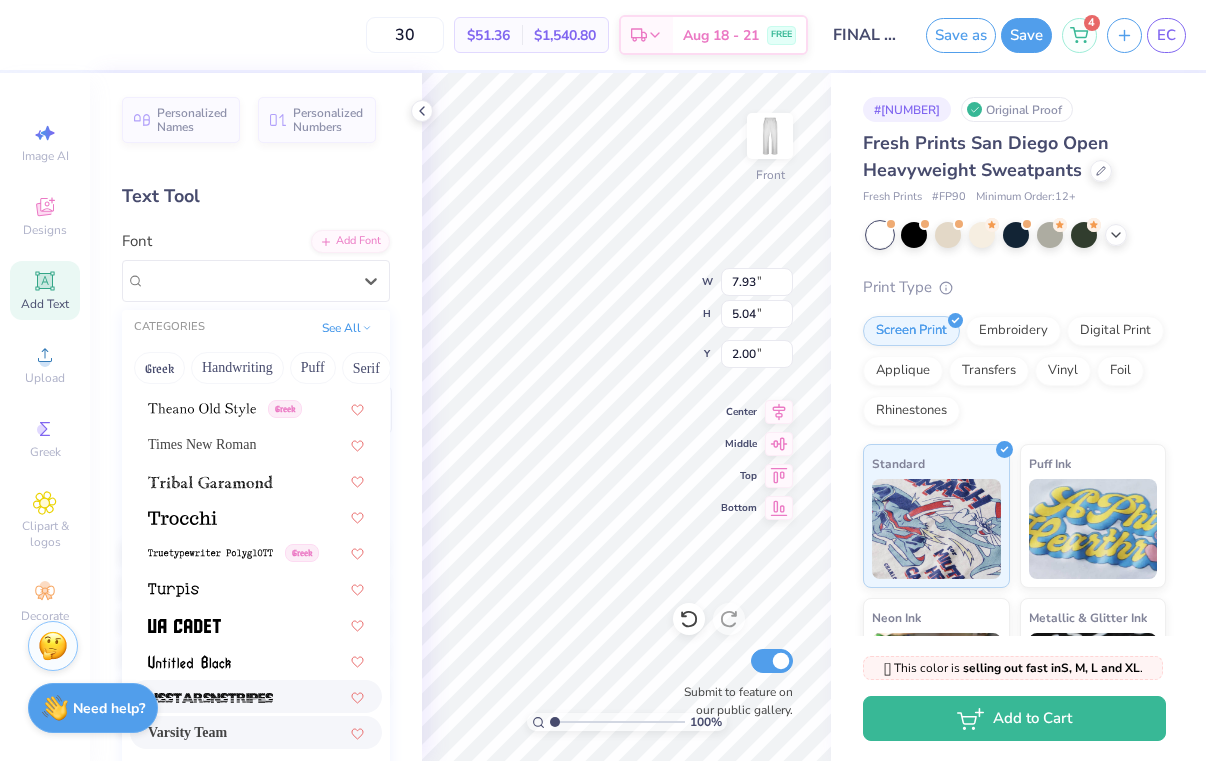 scroll, scrollTop: 10421, scrollLeft: 0, axis: vertical 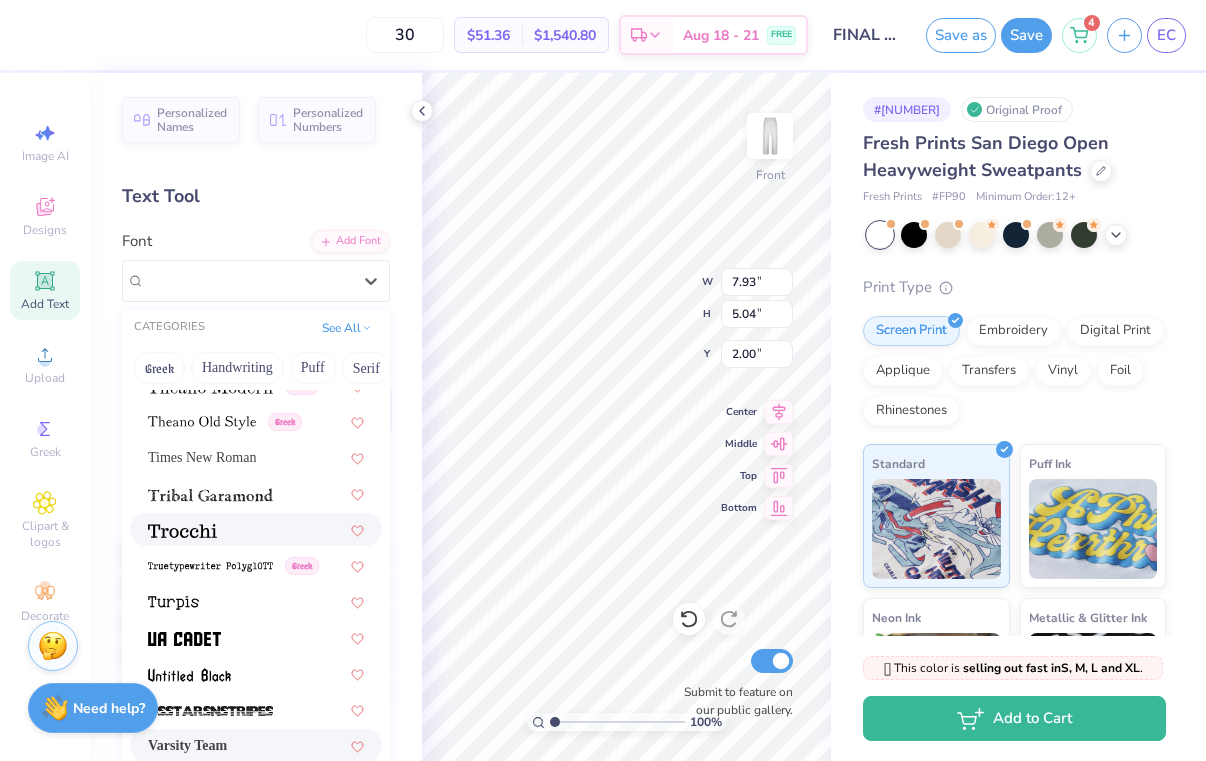 click at bounding box center [256, 529] 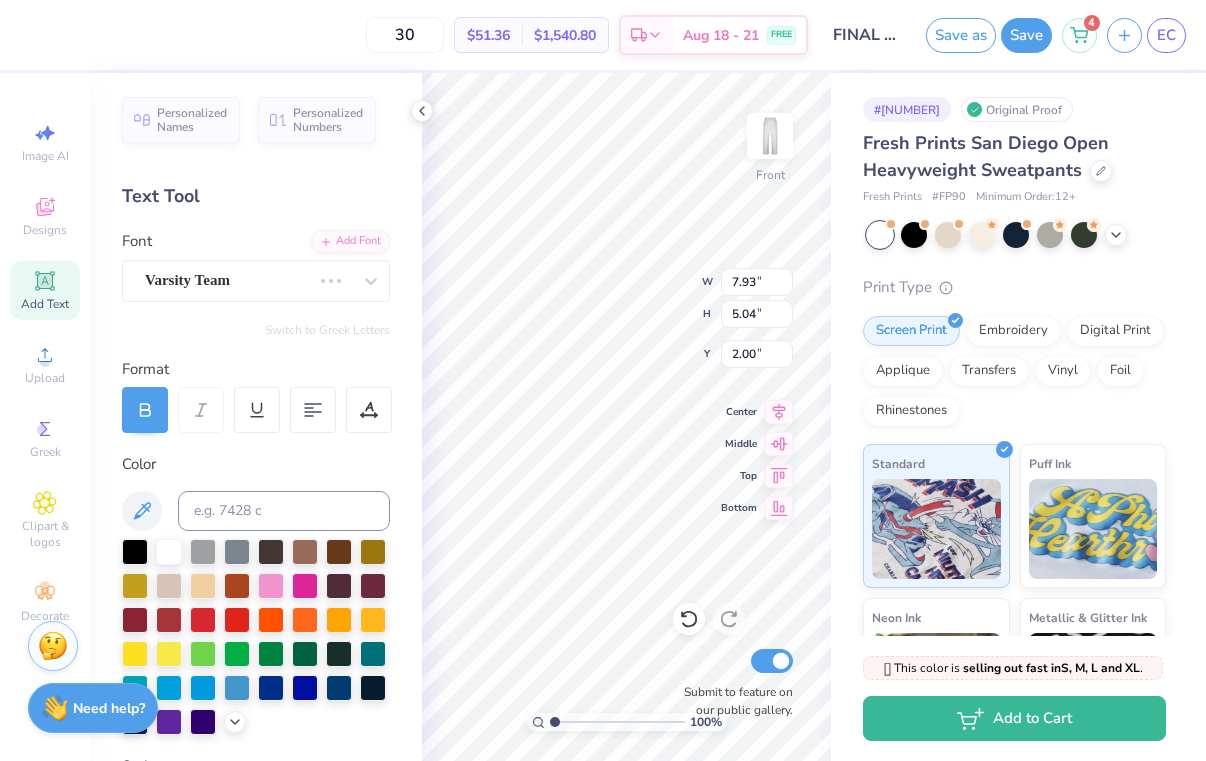 type on "11.00" 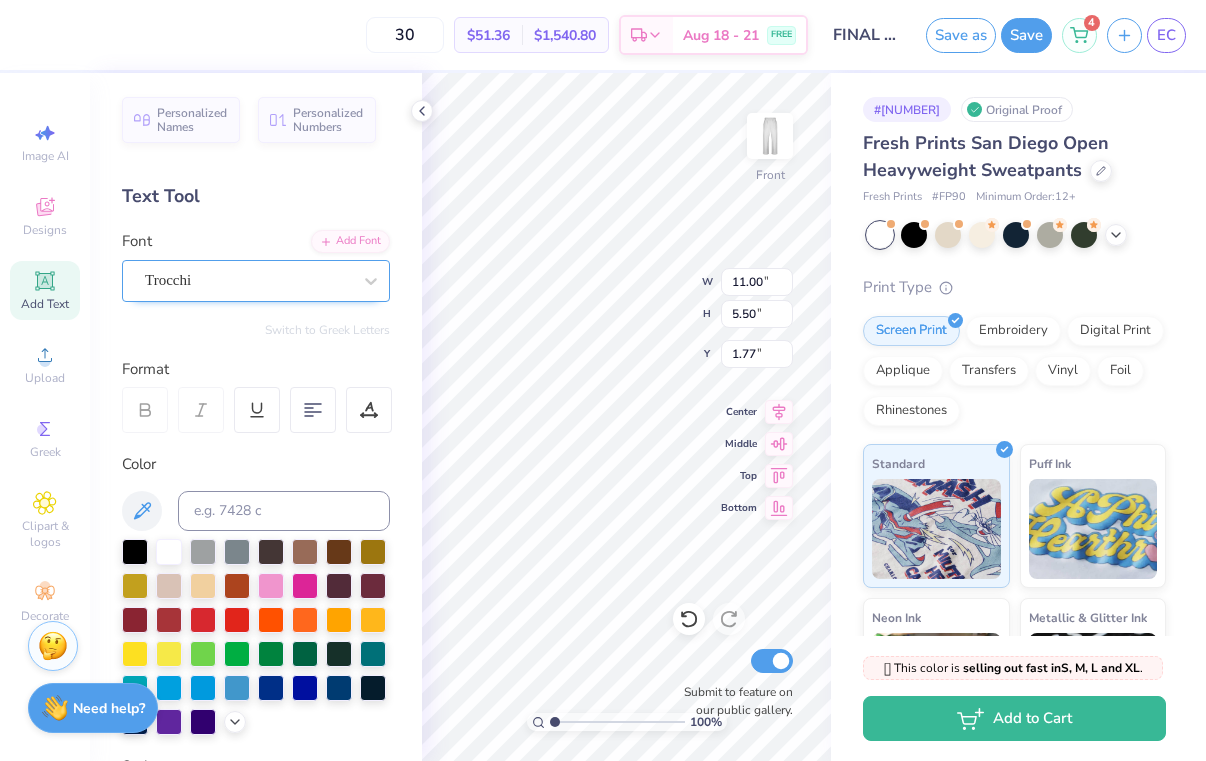 click on "Trocchi" at bounding box center (256, 281) 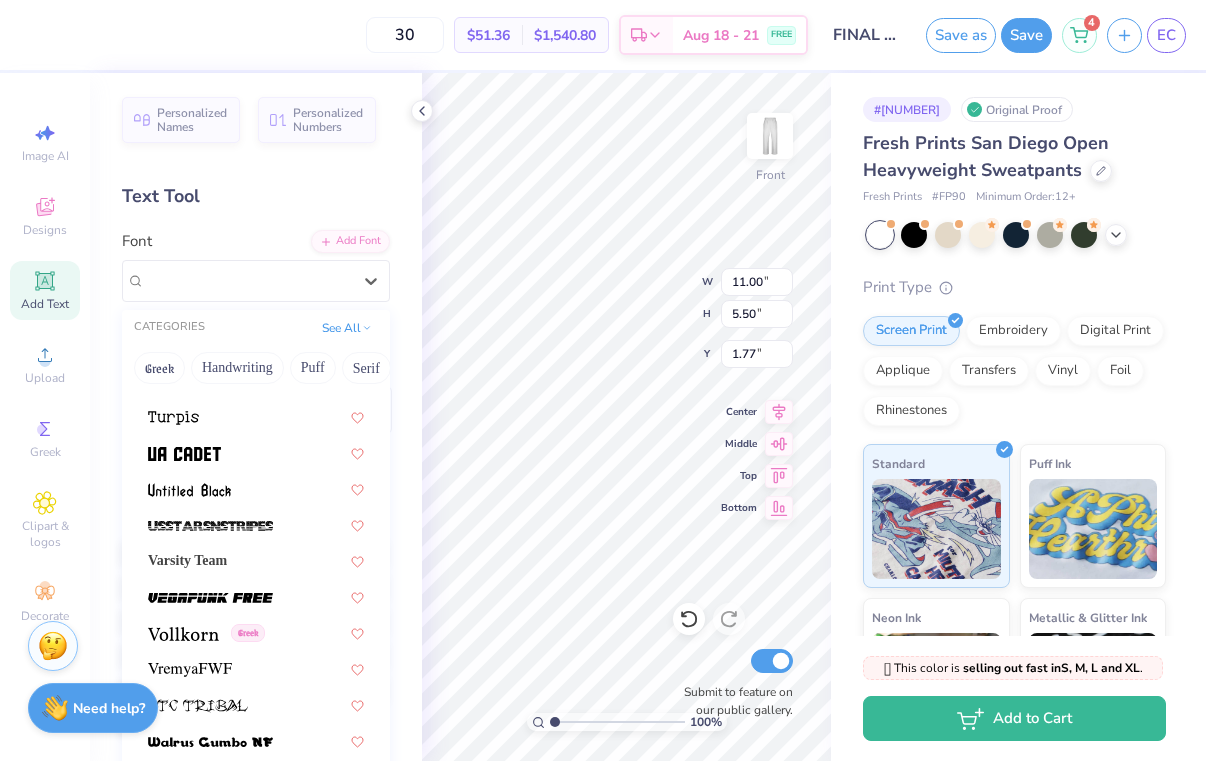 scroll, scrollTop: 10676, scrollLeft: 0, axis: vertical 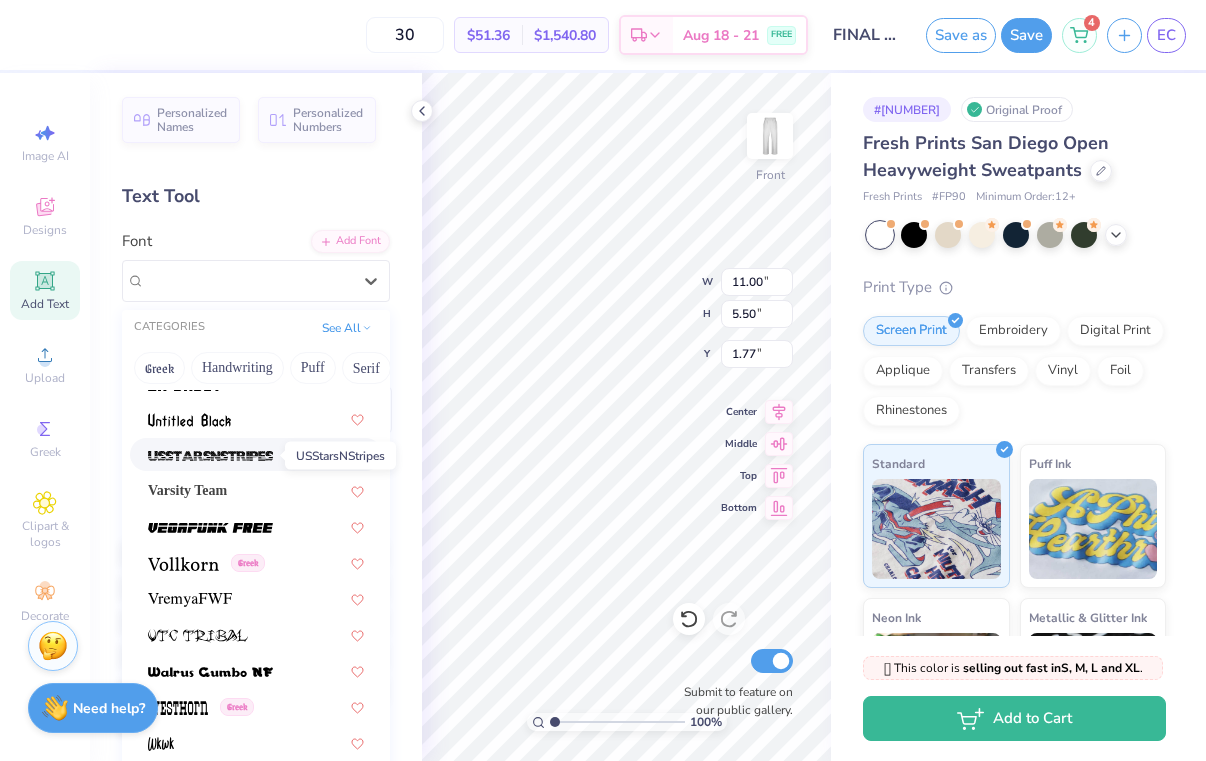 click at bounding box center [210, 456] 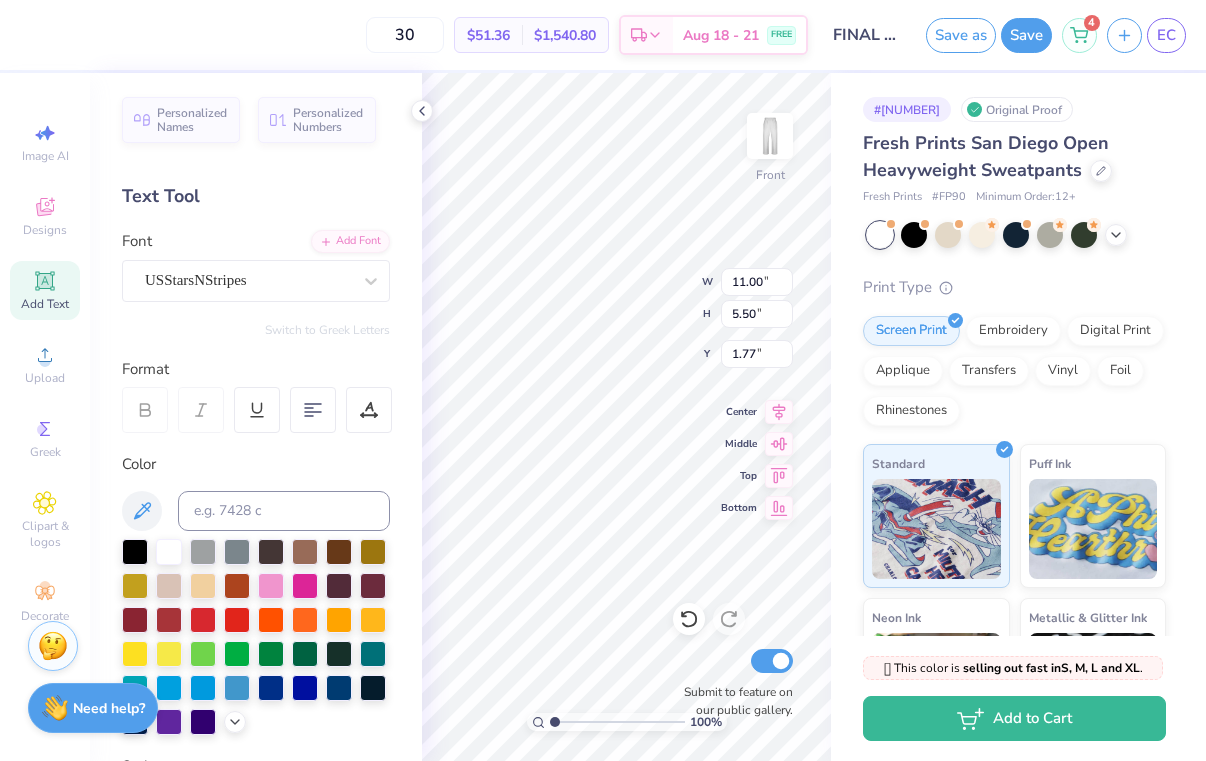 type on "11.03" 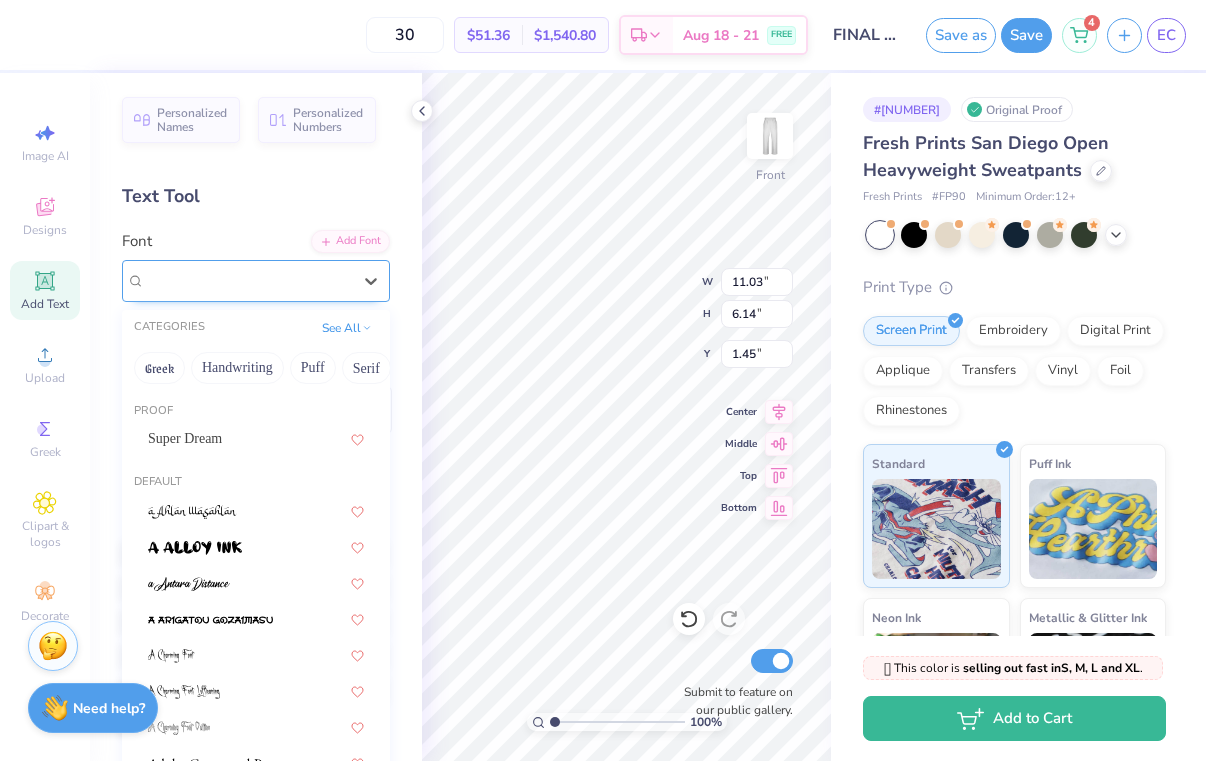 click on "USStarsNStripes" at bounding box center (196, 280) 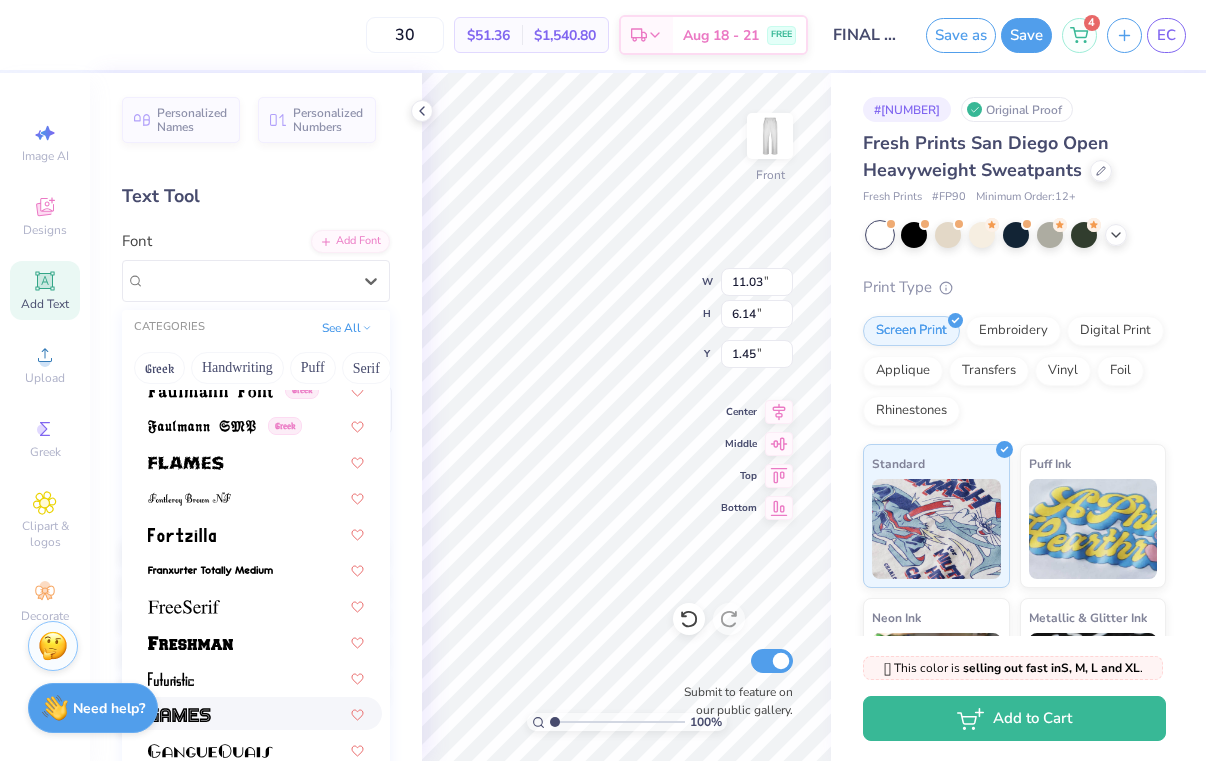 scroll, scrollTop: 4335, scrollLeft: 0, axis: vertical 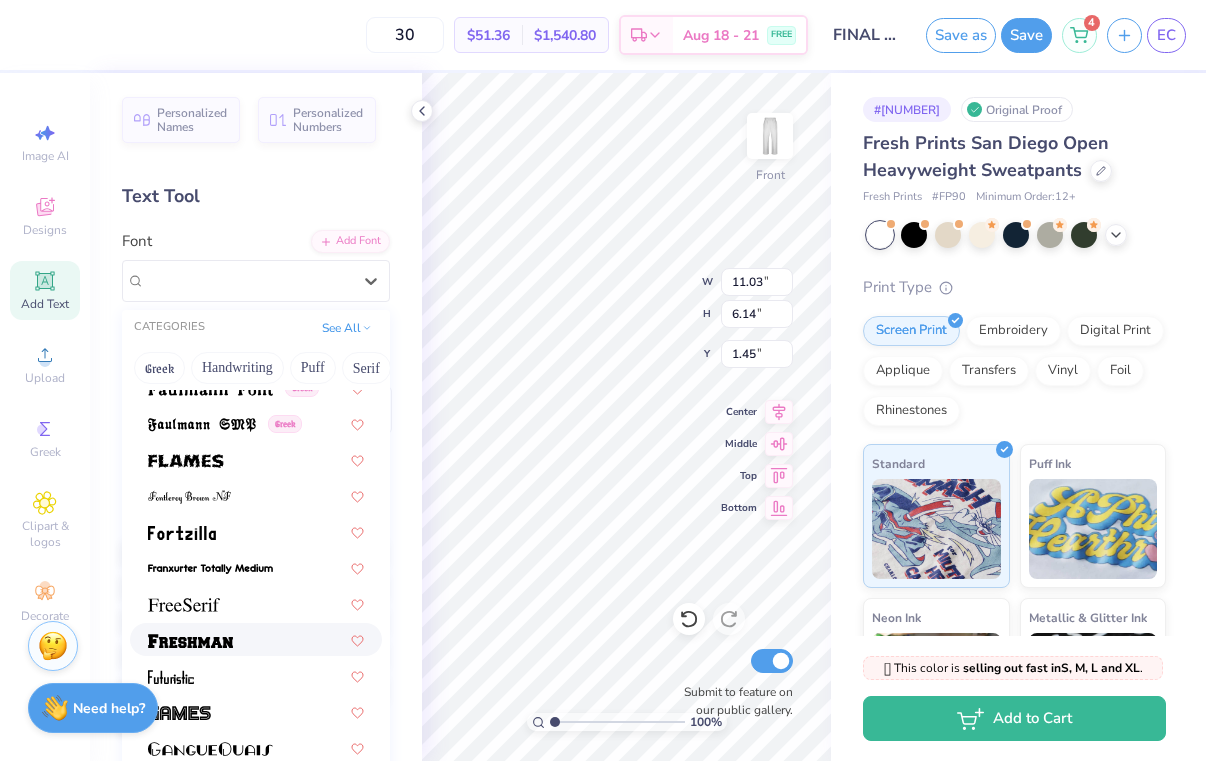 click at bounding box center (256, 639) 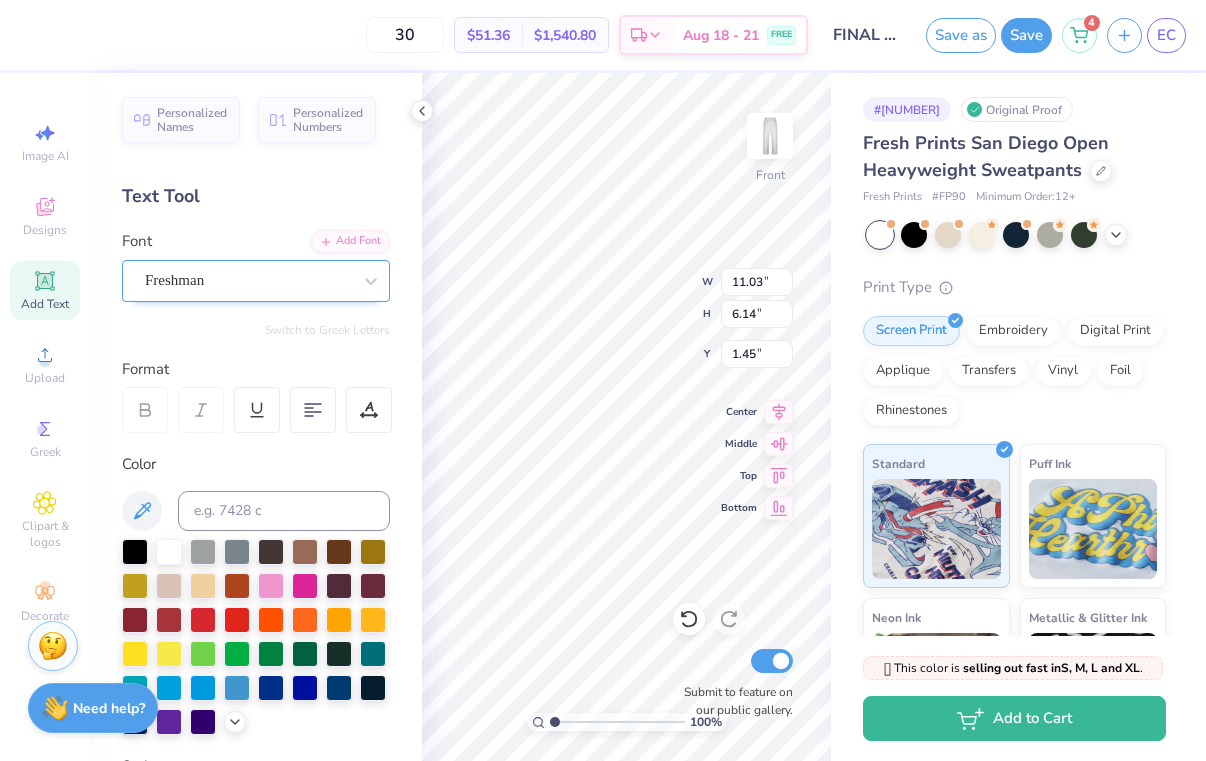 type on "10.24" 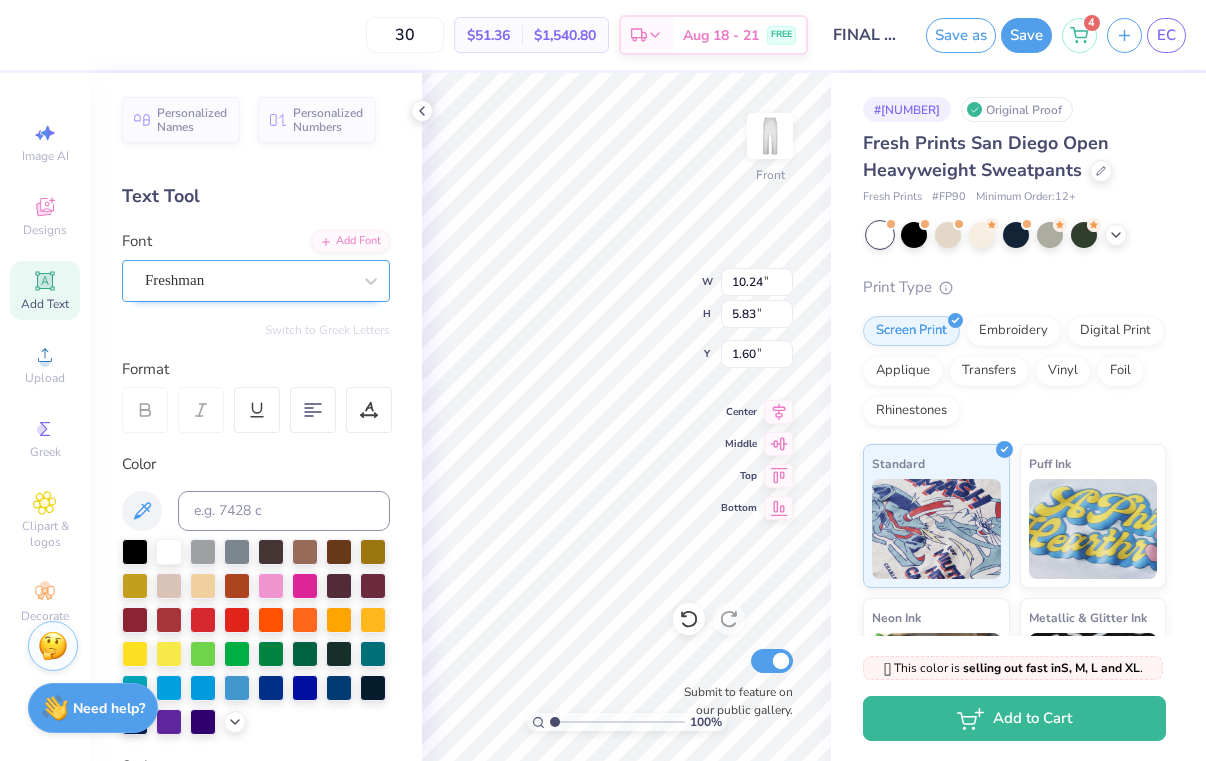 click on "Freshman" at bounding box center (248, 280) 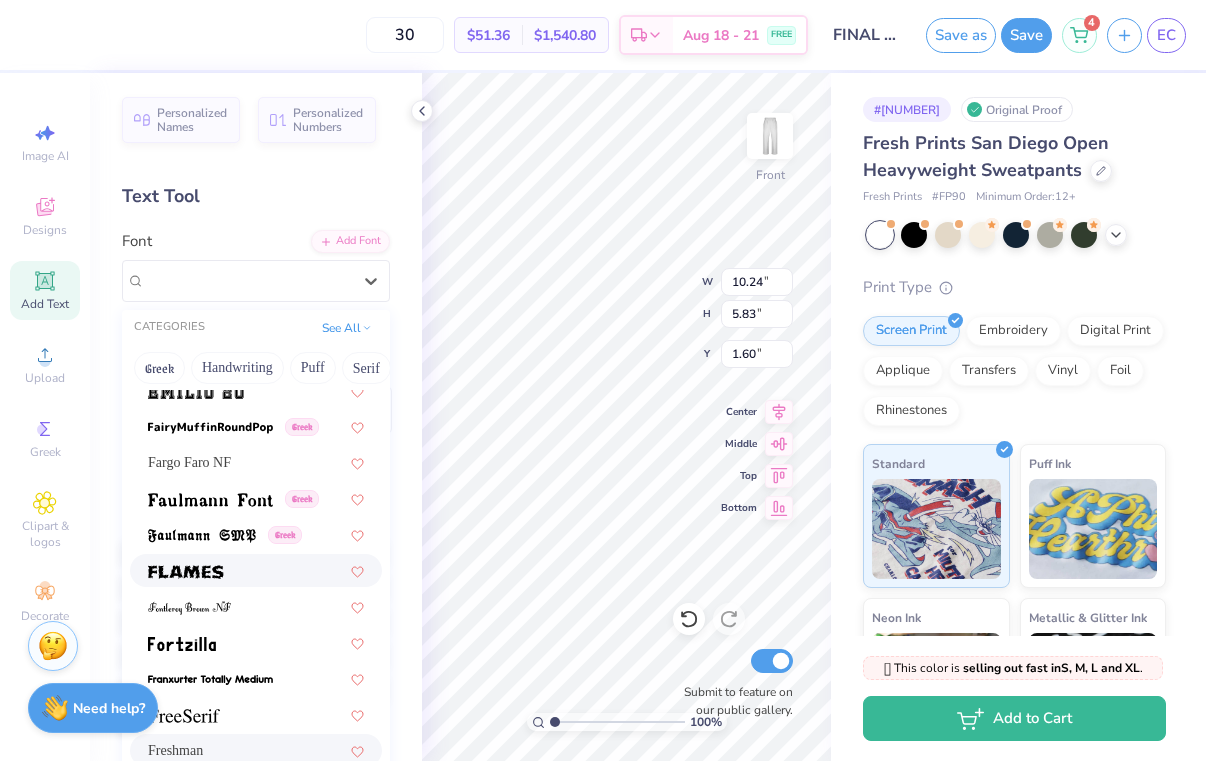 scroll, scrollTop: 4222, scrollLeft: 0, axis: vertical 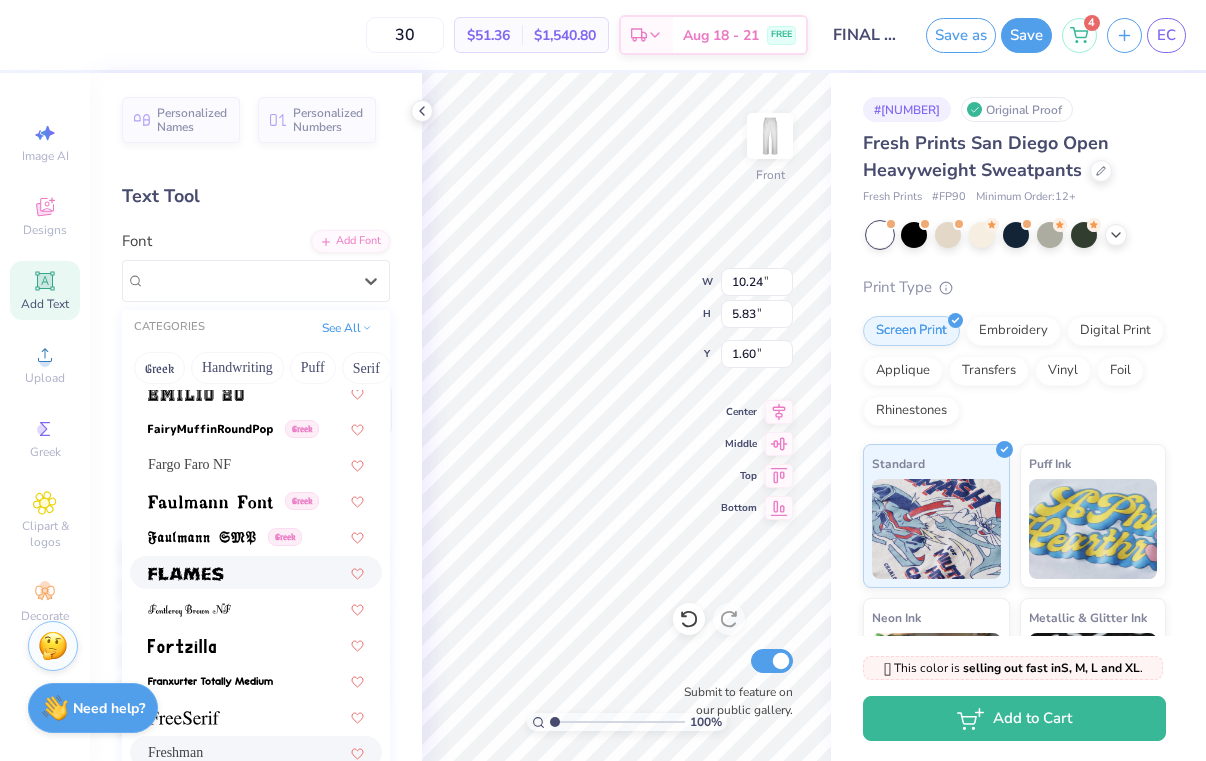 click at bounding box center [256, 572] 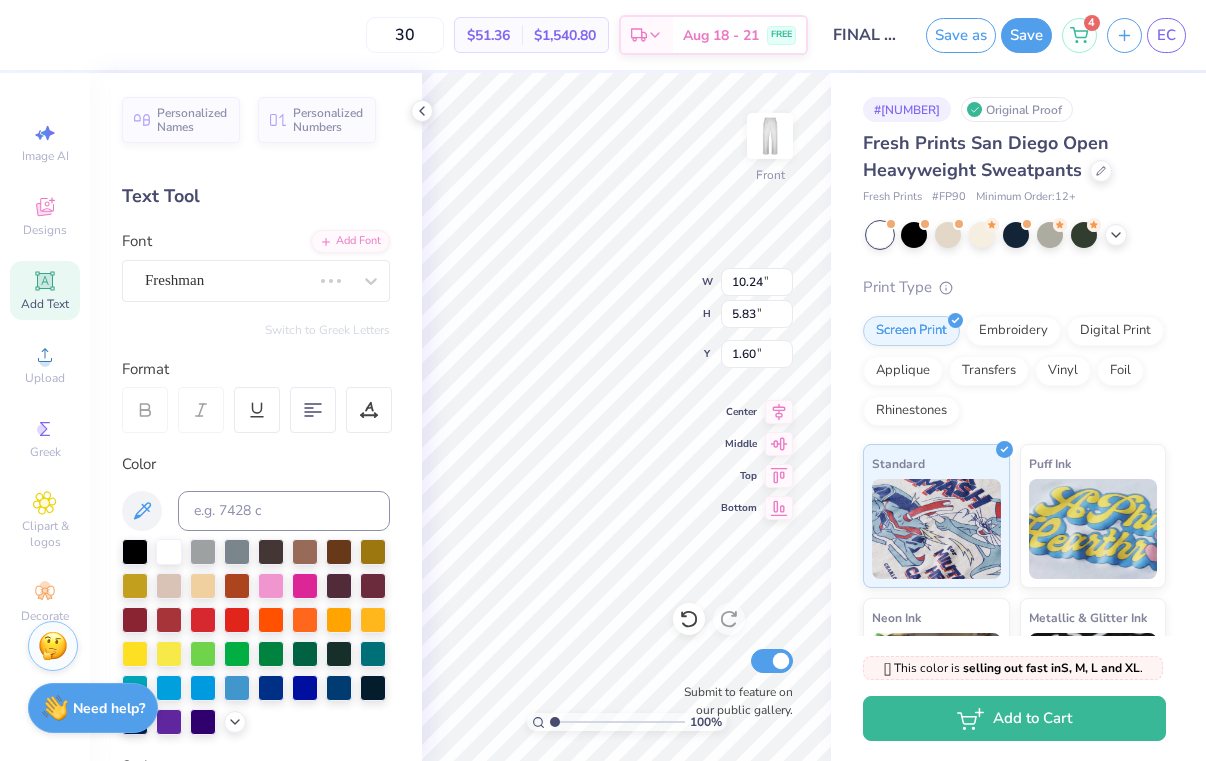 type on "10.56" 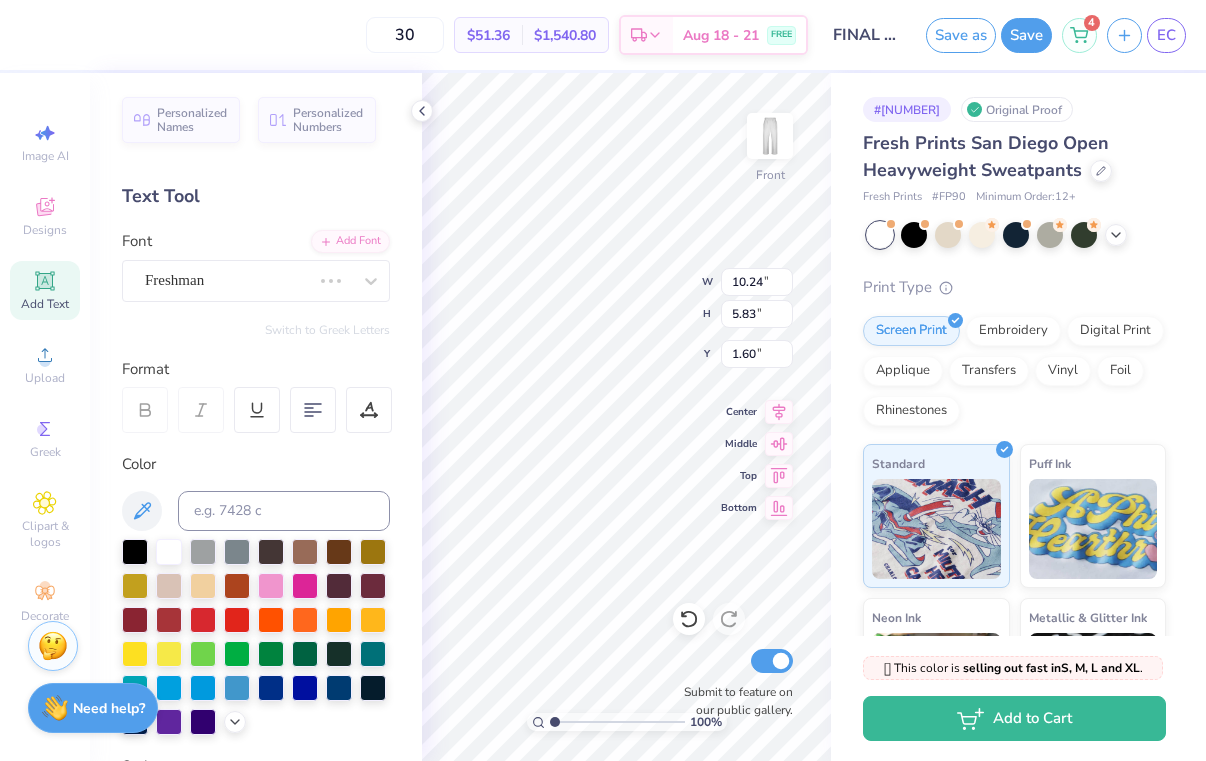 type on "1.68" 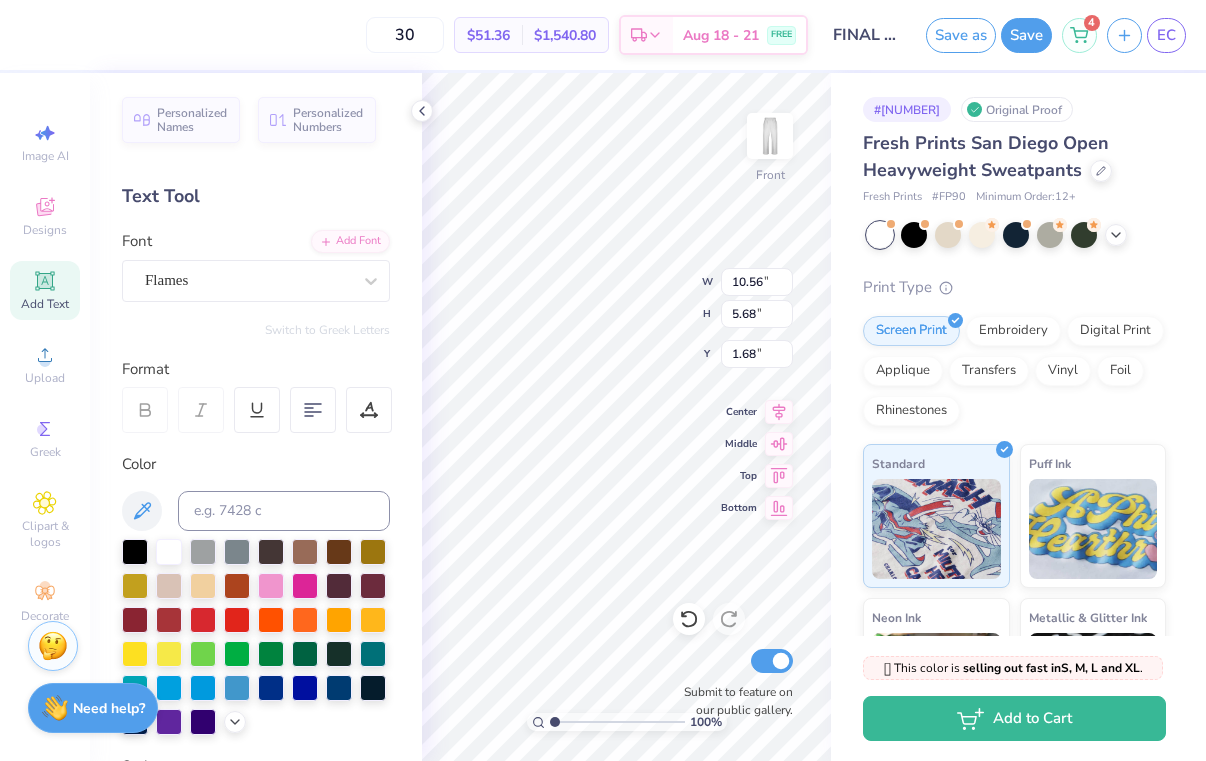 click on "Personalized Names Personalized Numbers Text Tool Add Font Font Flames Switch to Greek Letters Format Color Styles Text Shape" at bounding box center (256, 417) 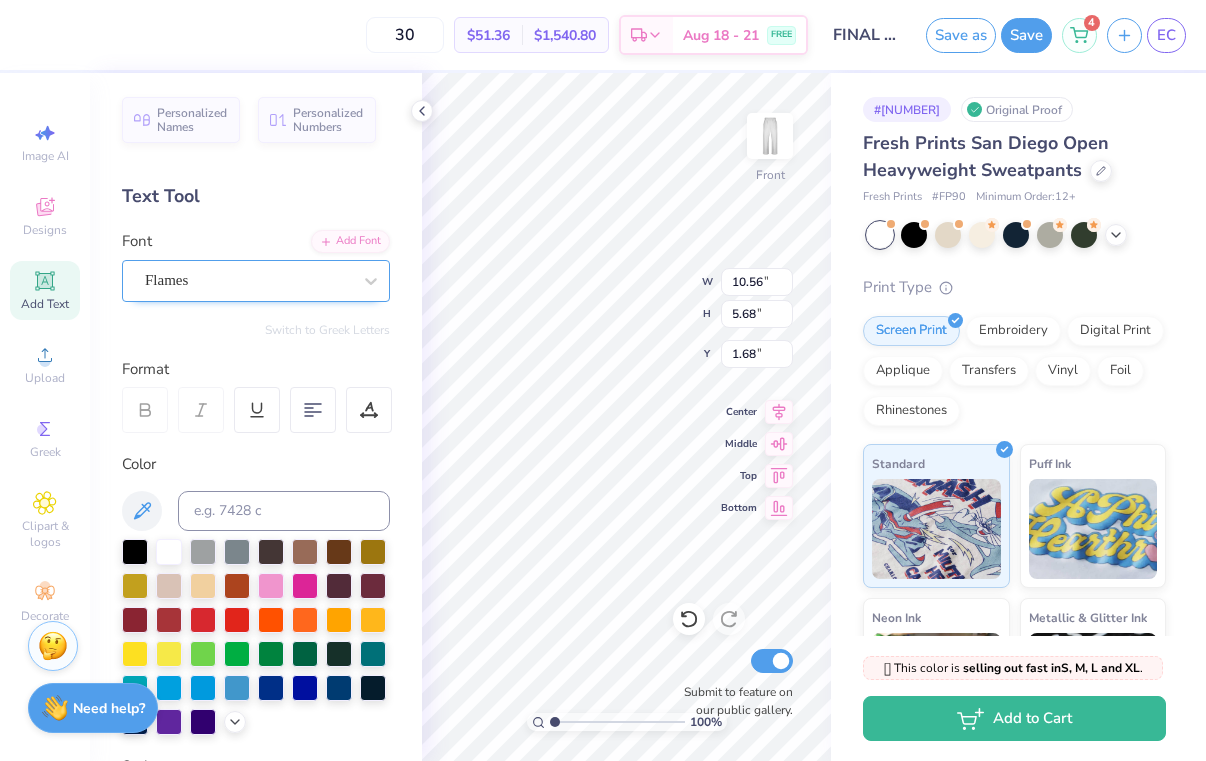 click on "Flames" at bounding box center (248, 280) 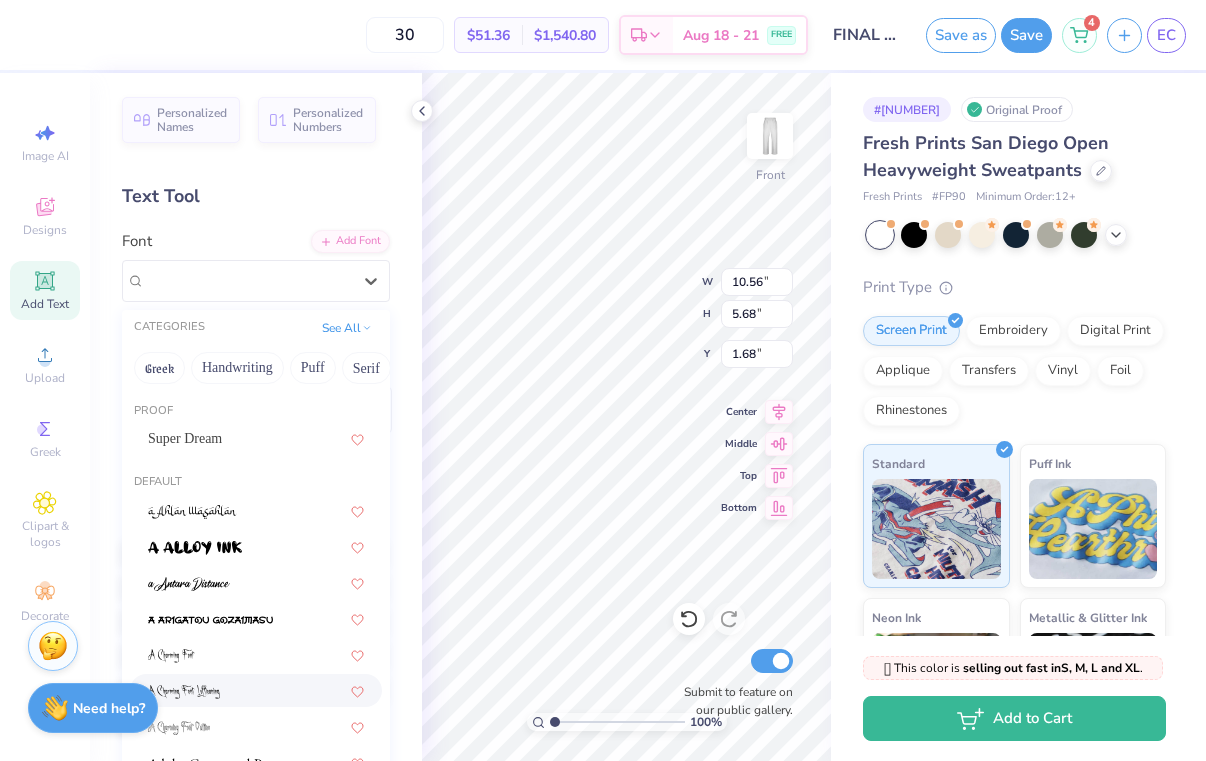 scroll, scrollTop: 0, scrollLeft: 0, axis: both 